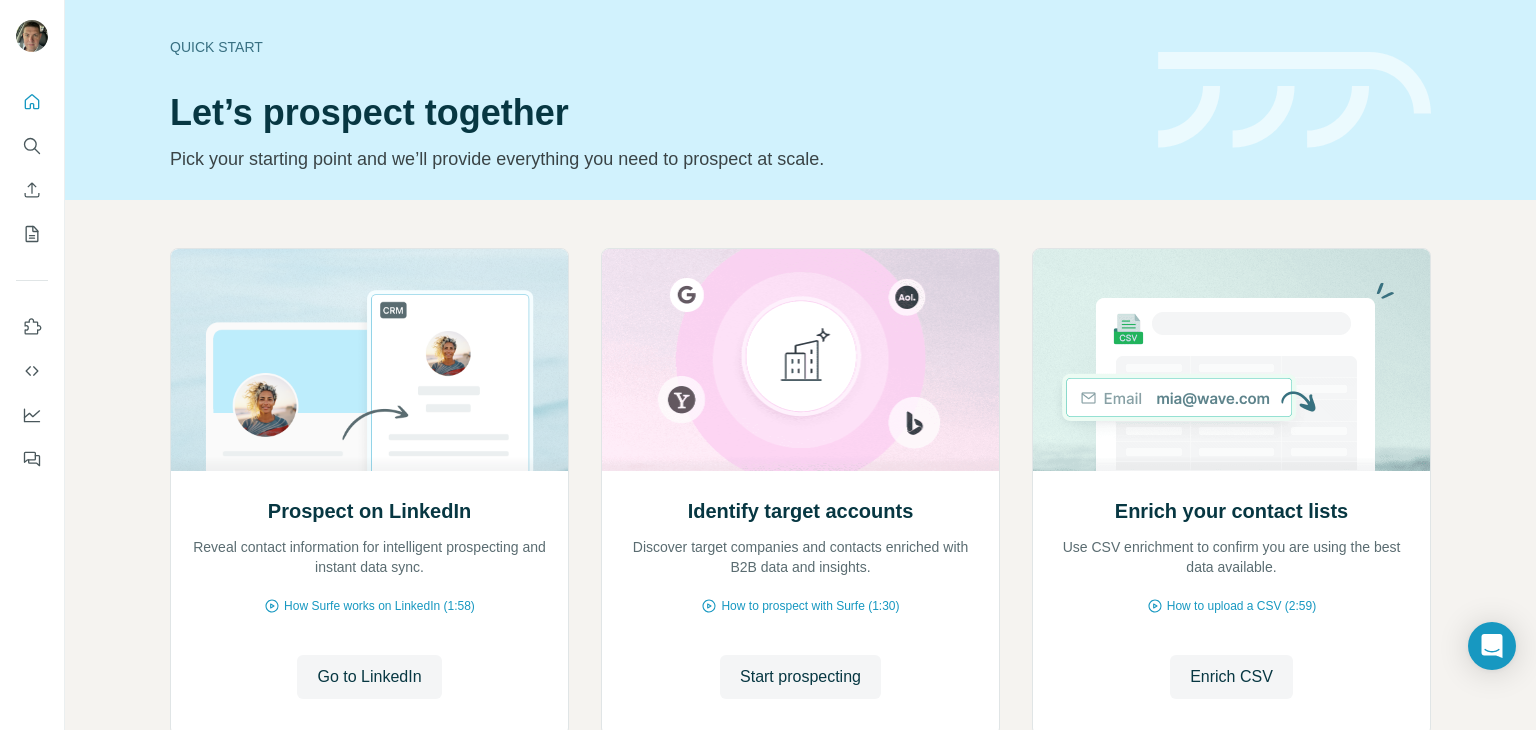 scroll, scrollTop: 0, scrollLeft: 0, axis: both 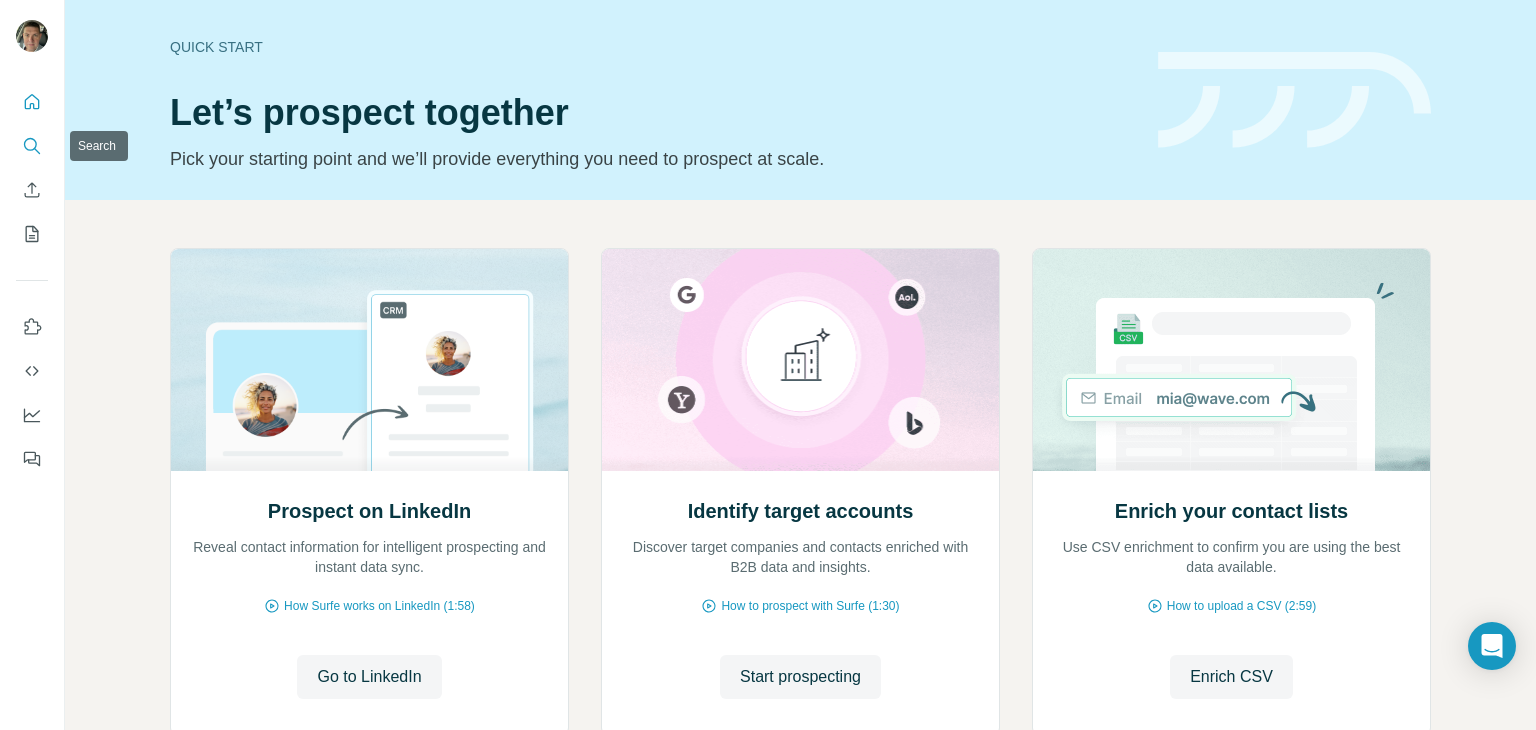 click 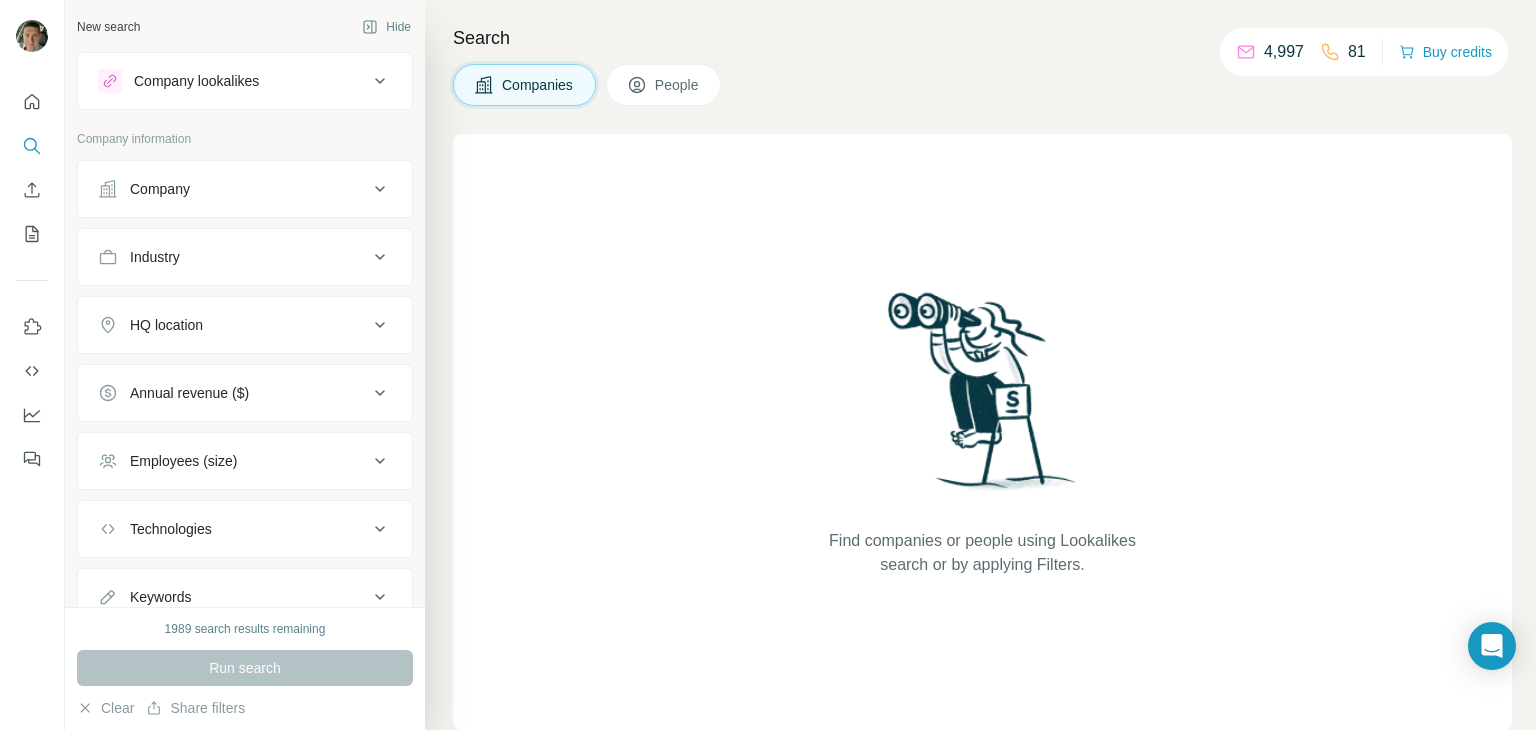 click on "Company" at bounding box center (245, 189) 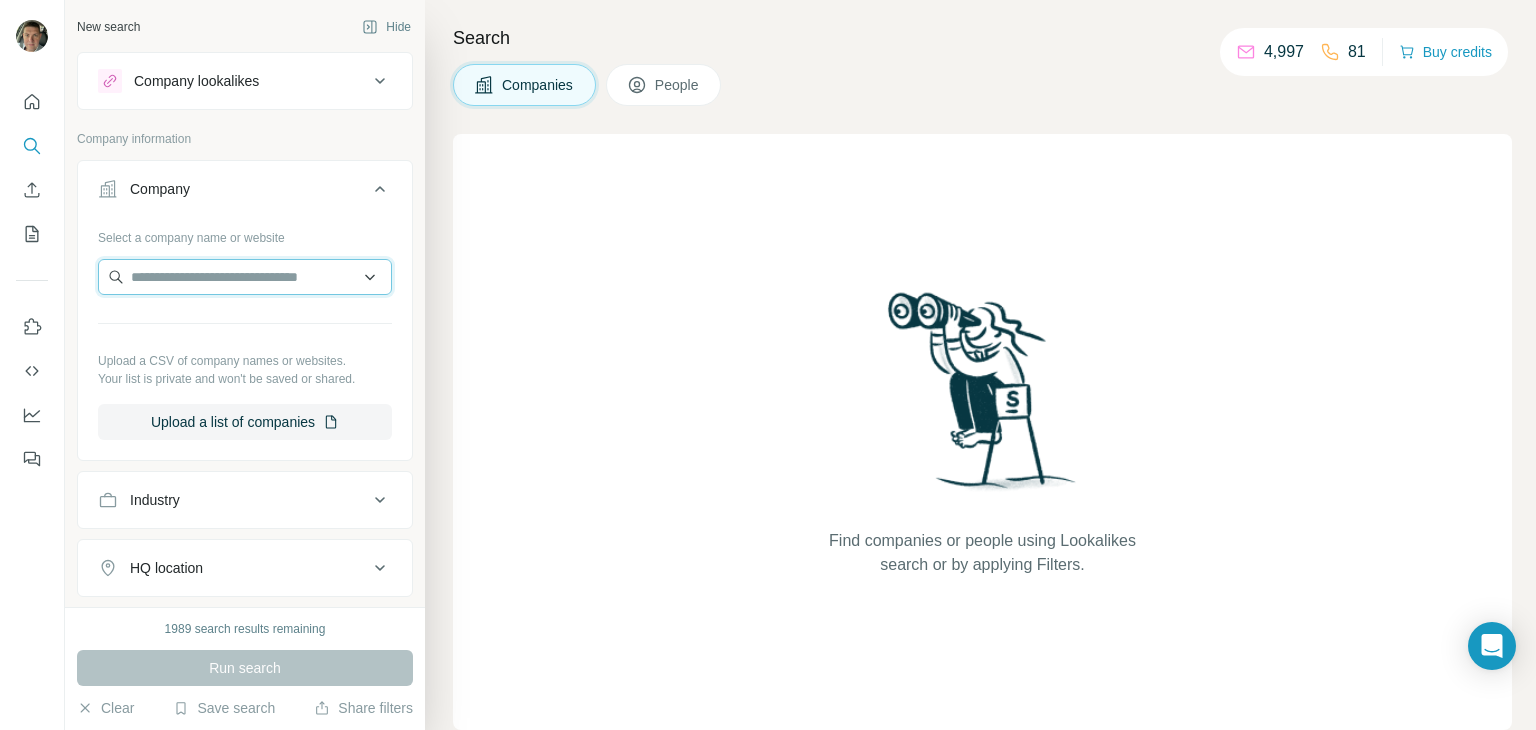 click at bounding box center (245, 277) 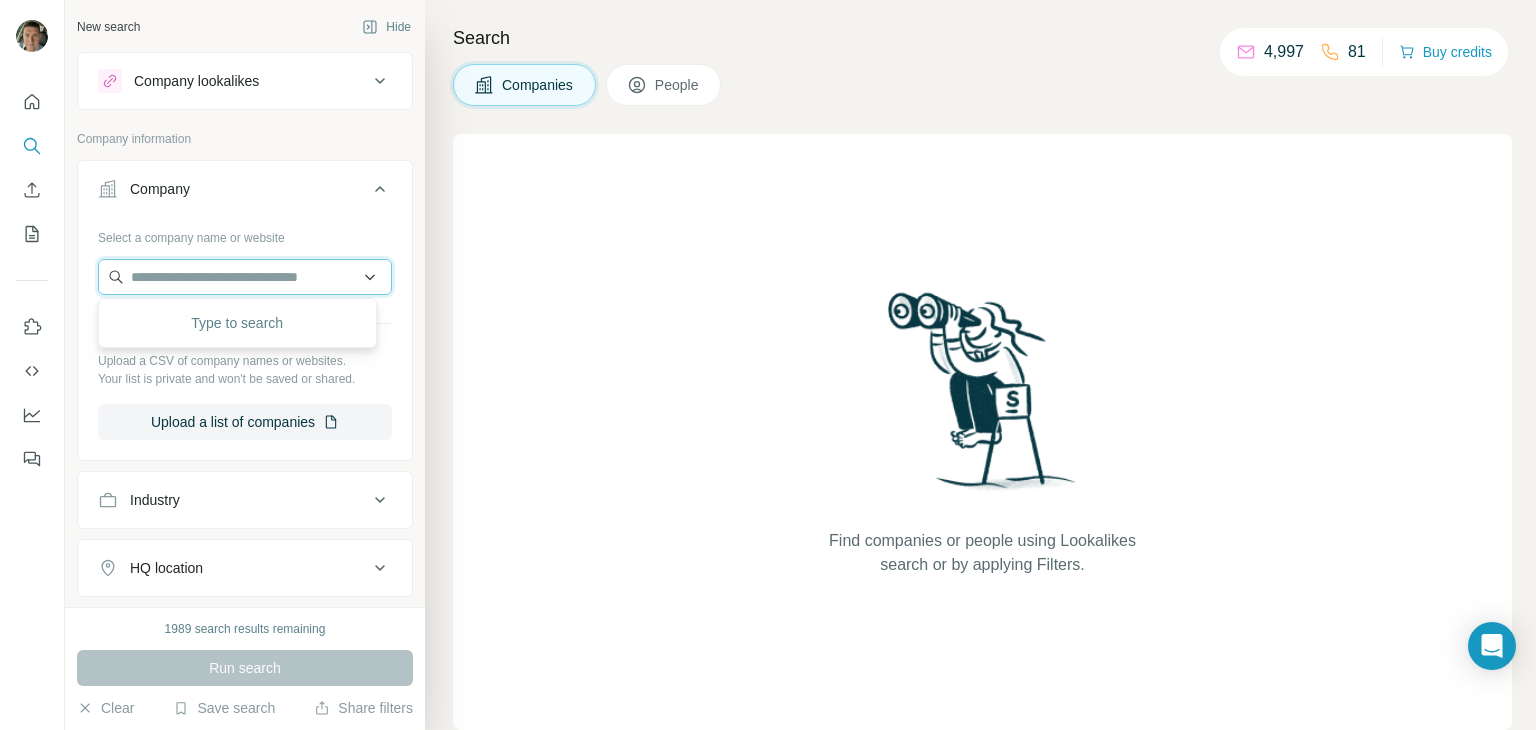 paste on "**********" 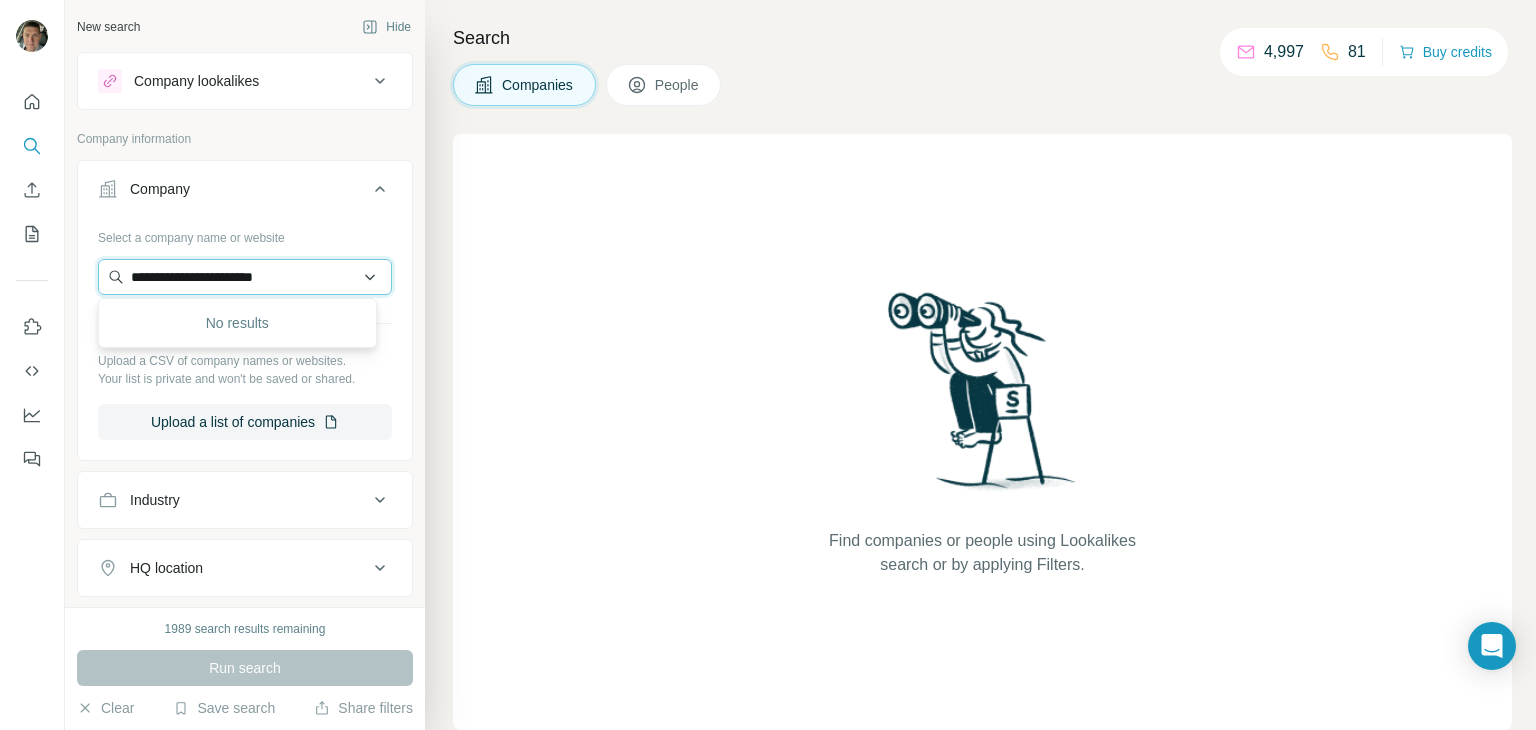 click on "**********" at bounding box center (245, 277) 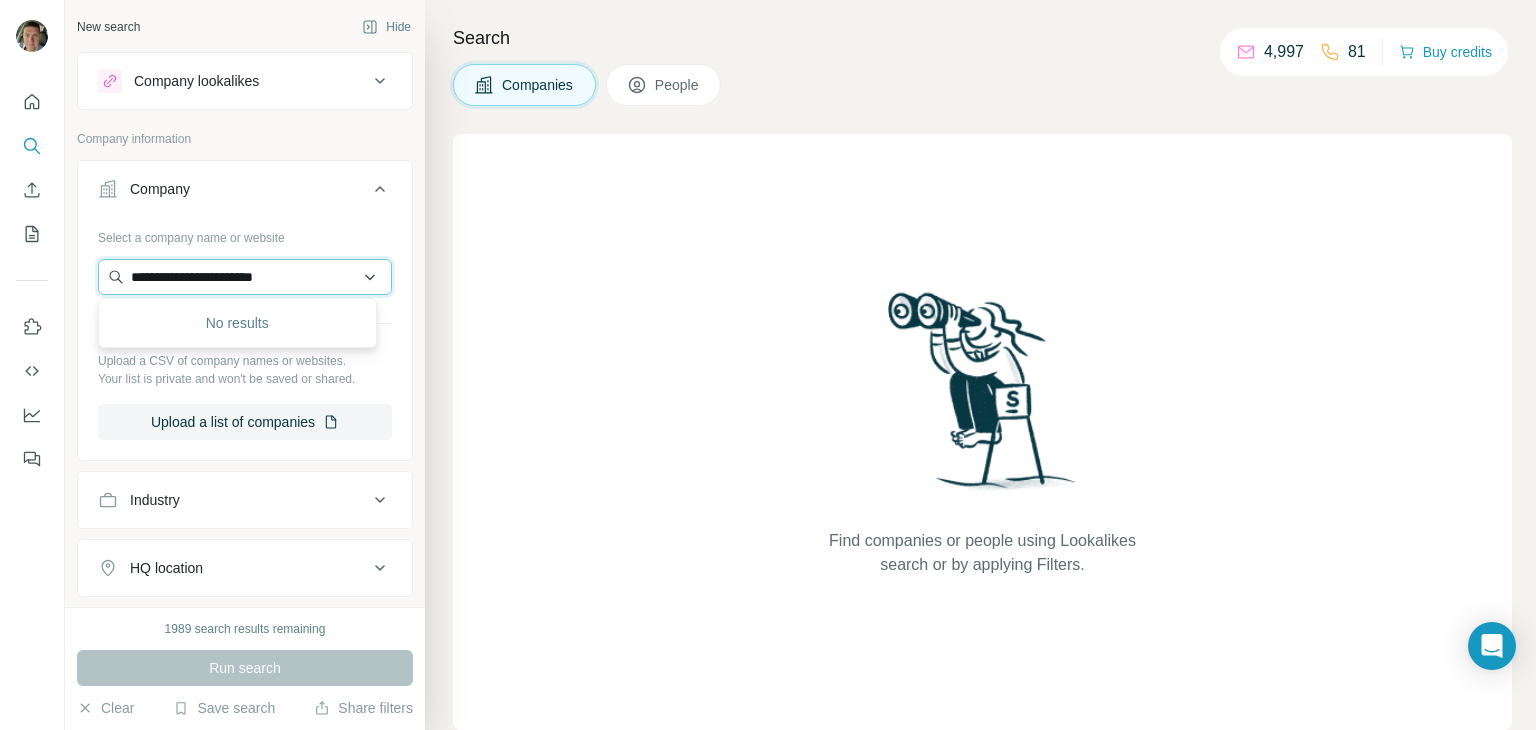click on "**********" at bounding box center [245, 277] 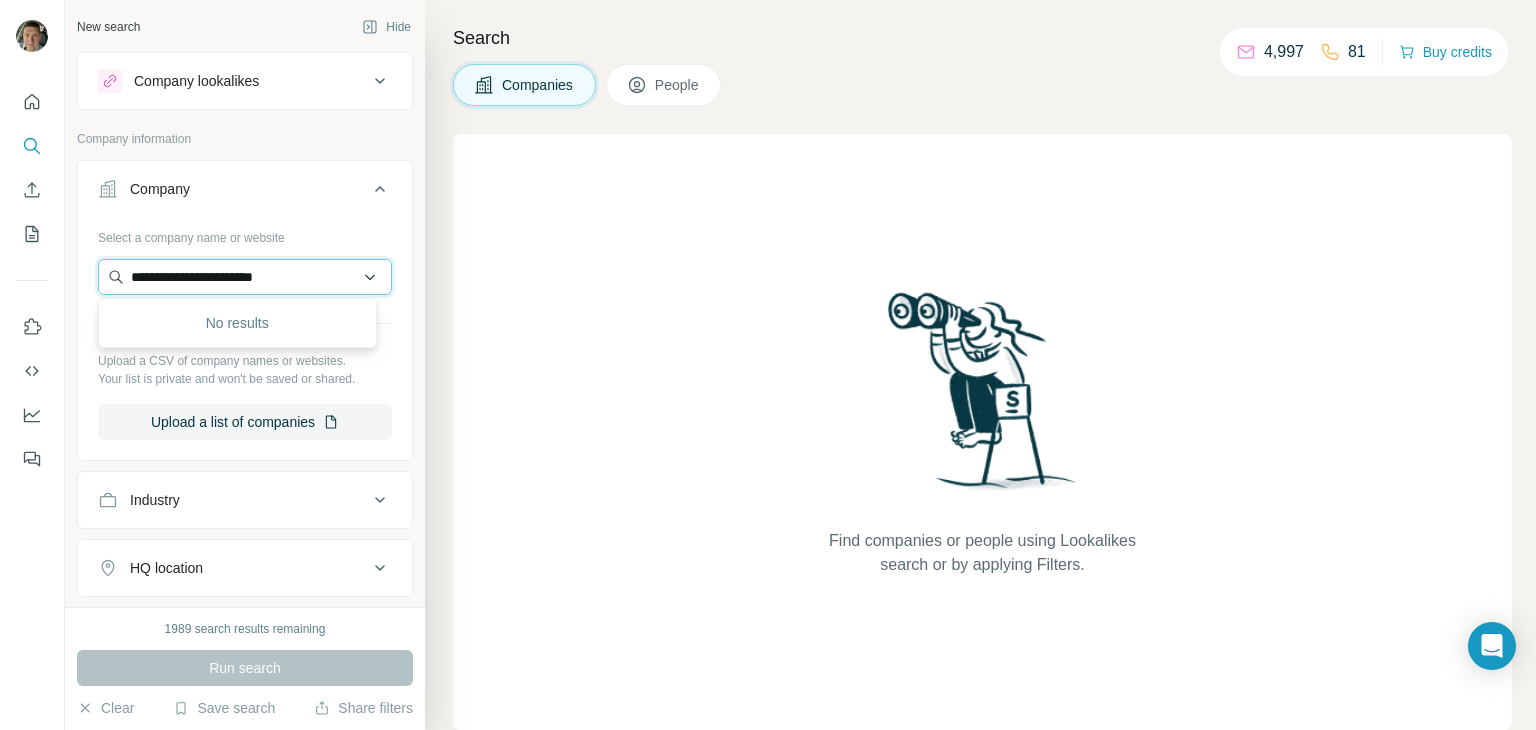 click on "**********" at bounding box center (245, 277) 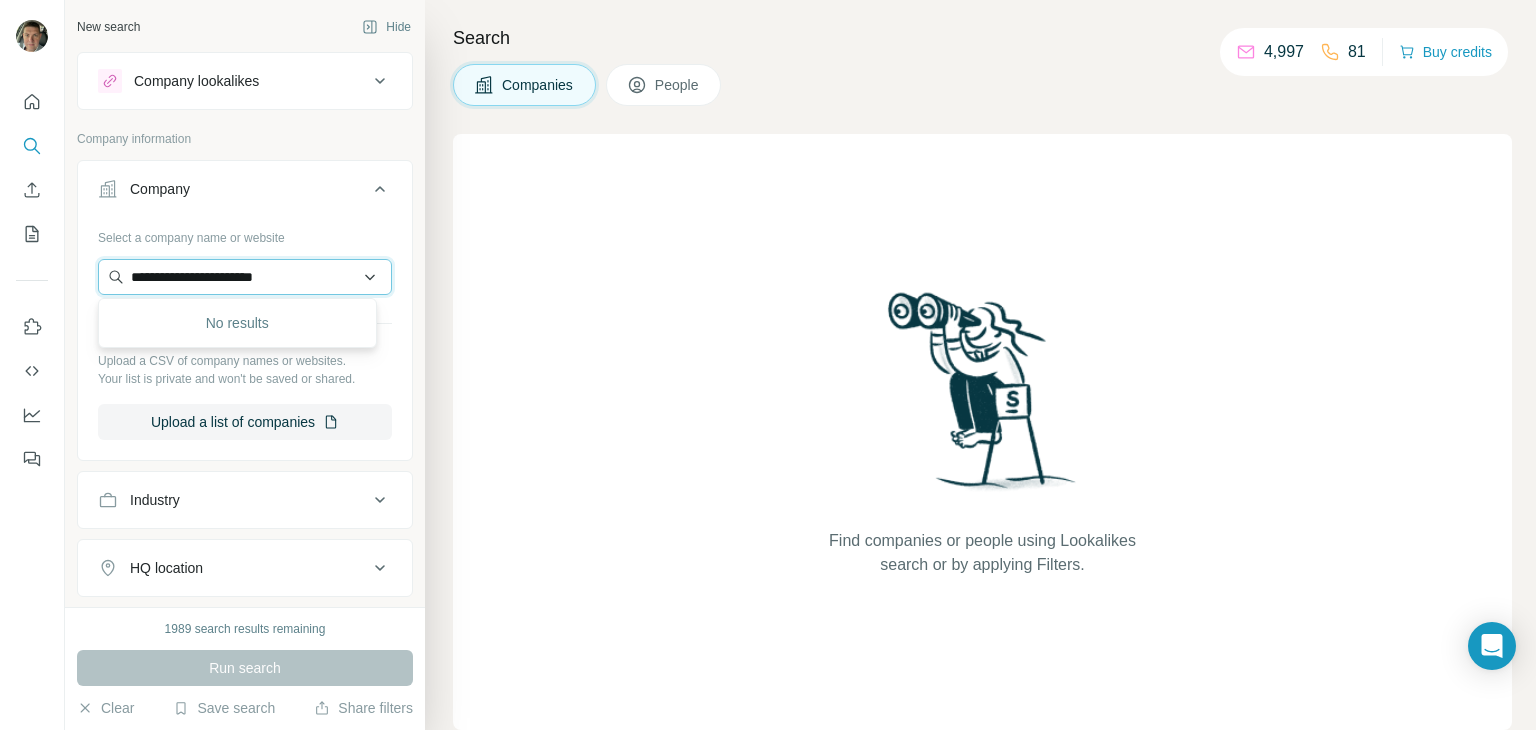 paste on "**********" 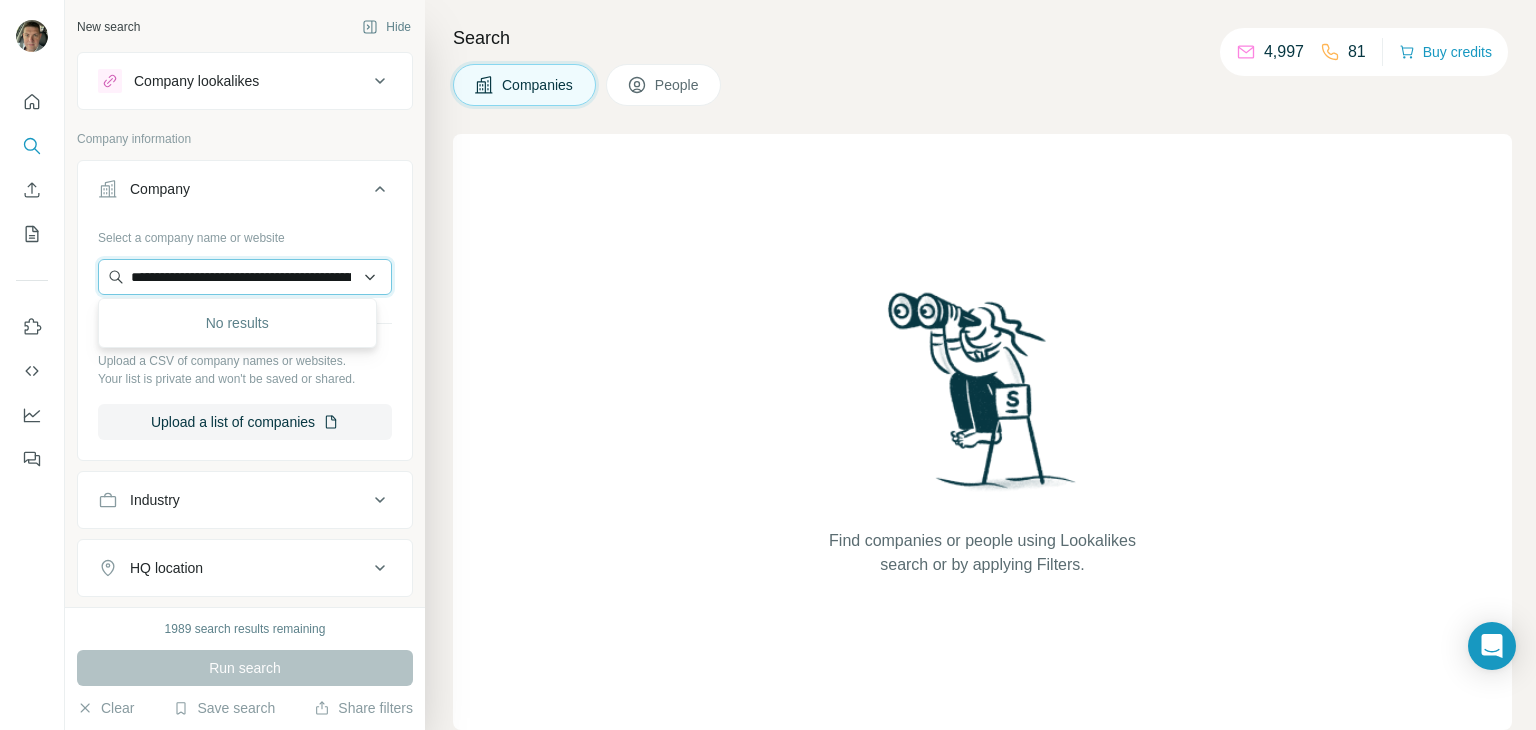 scroll, scrollTop: 0, scrollLeft: 427, axis: horizontal 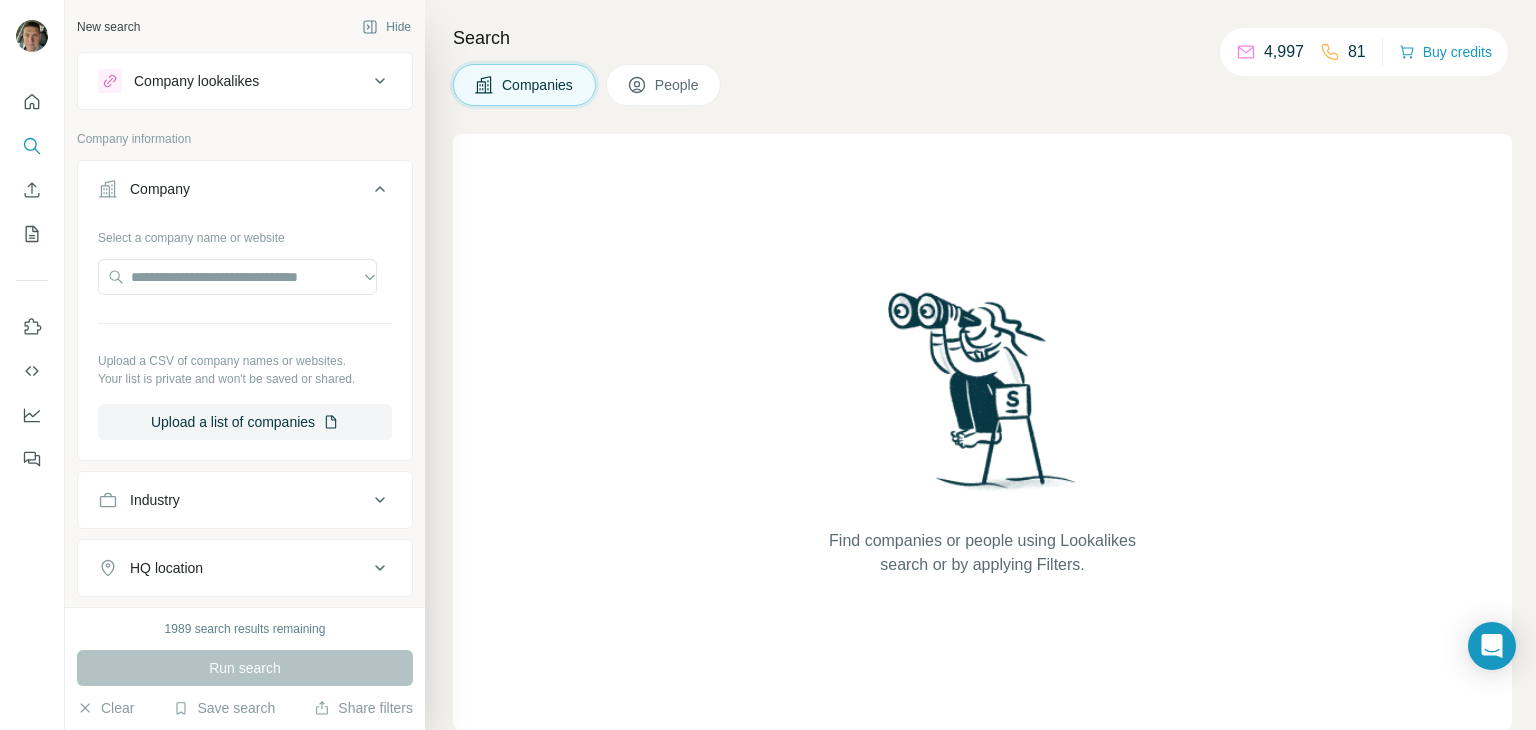 click 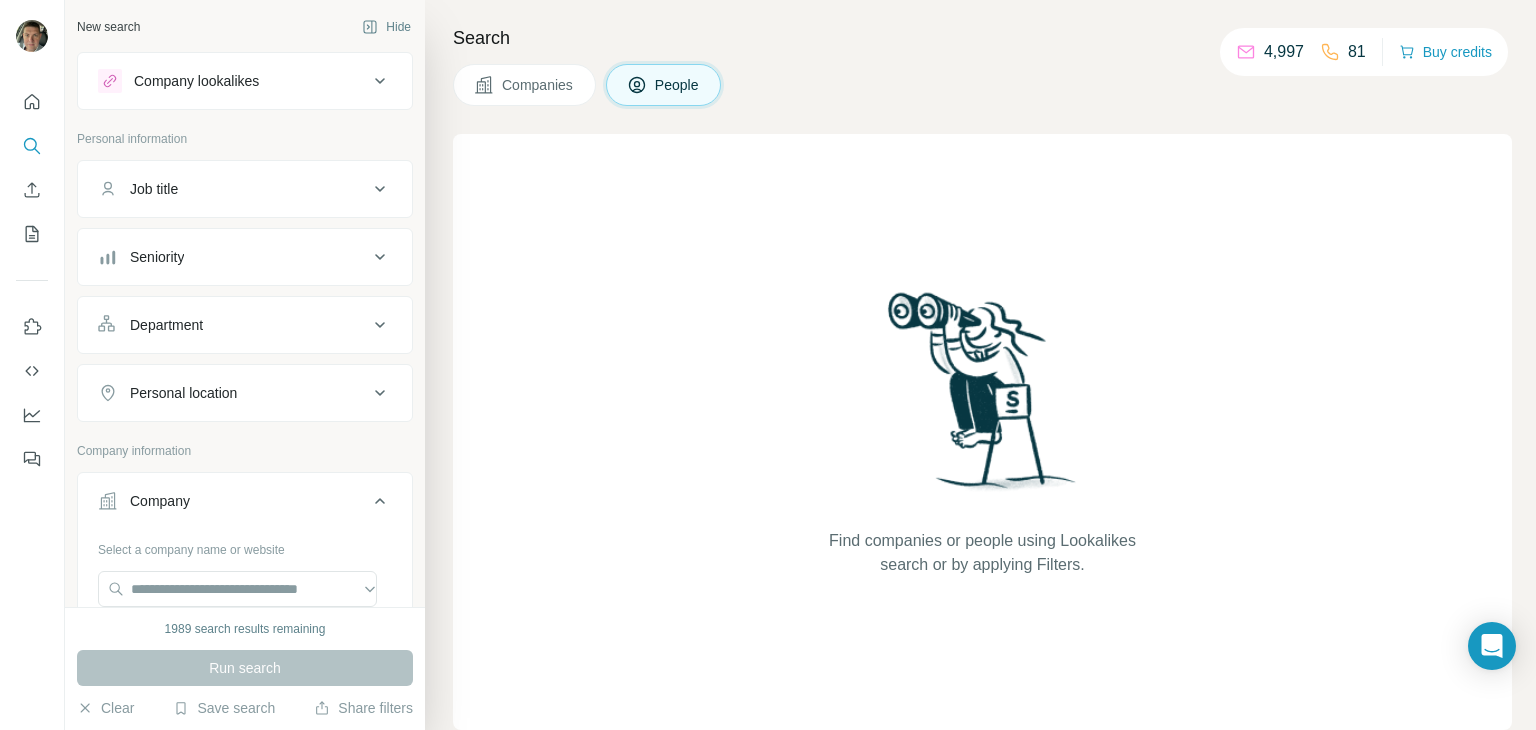 click on "Companies" at bounding box center [524, 85] 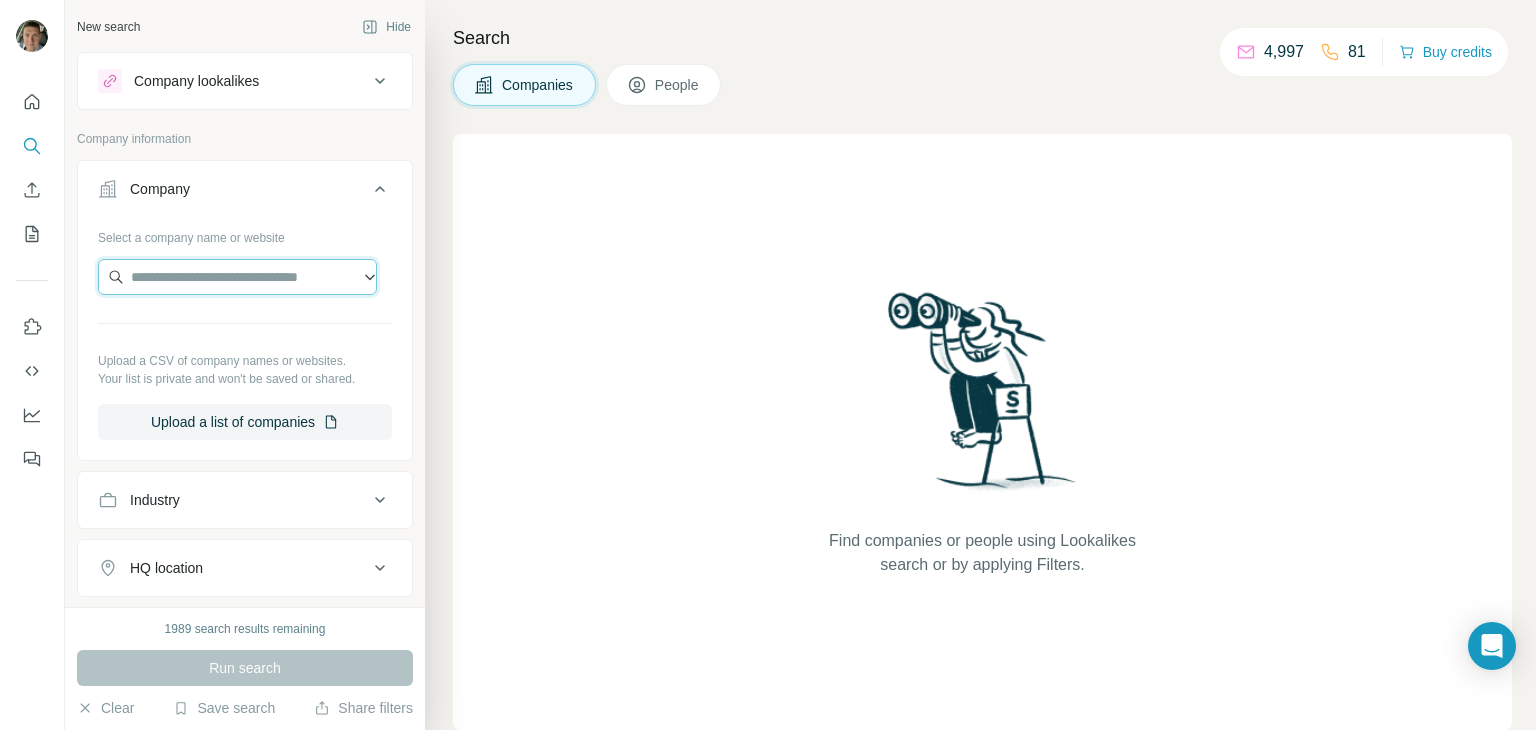 click at bounding box center [237, 277] 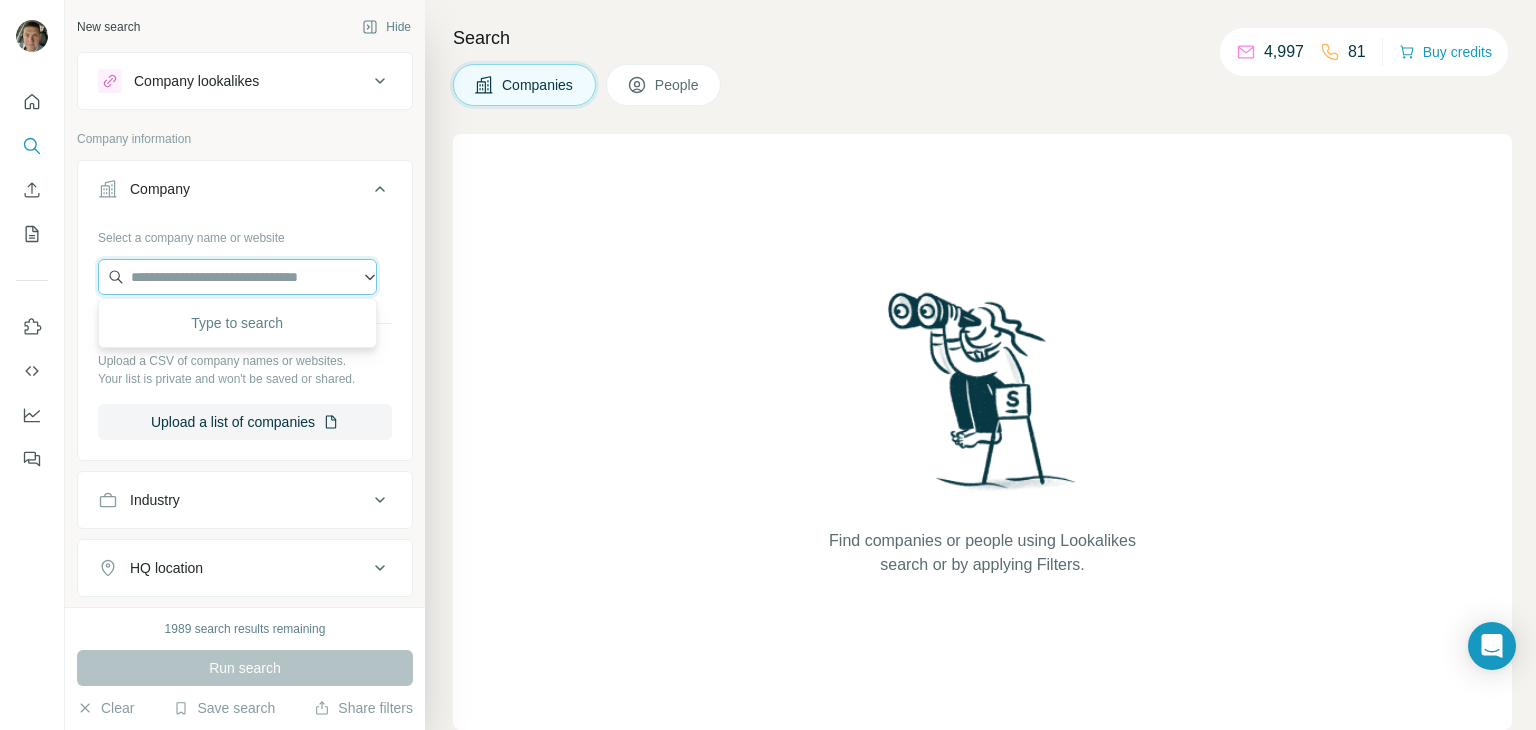 paste on "**********" 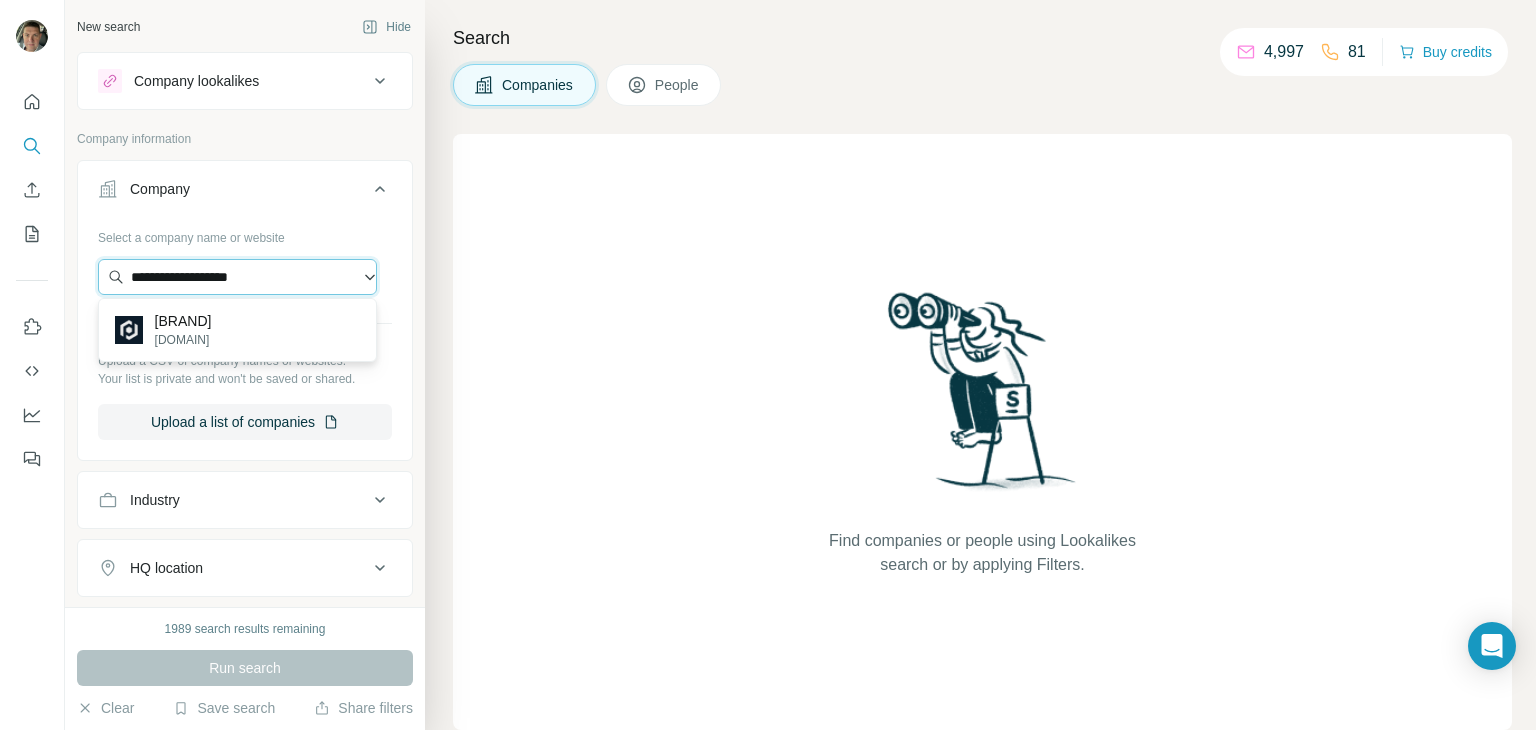 type on "**********" 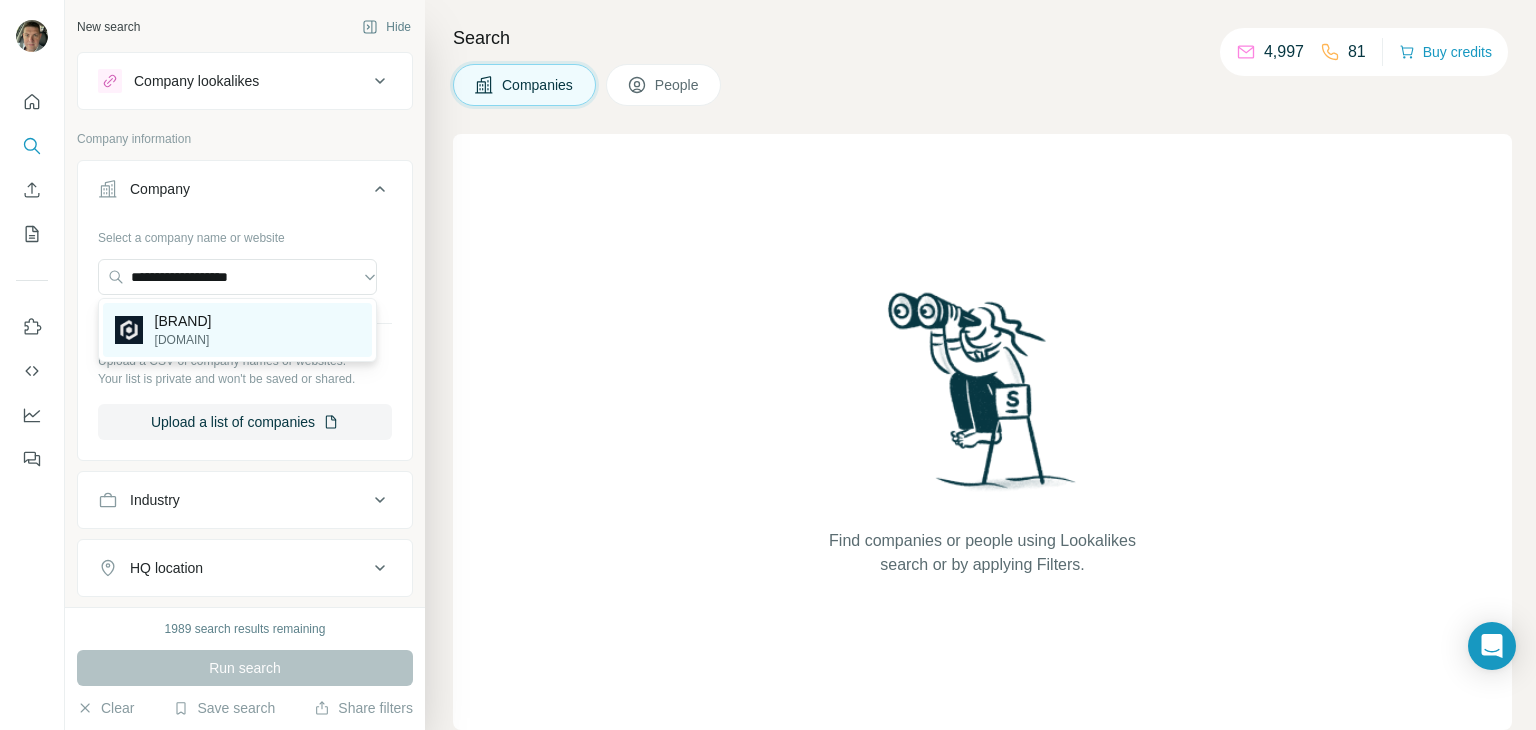 click on "[DOMAIN]" at bounding box center [183, 340] 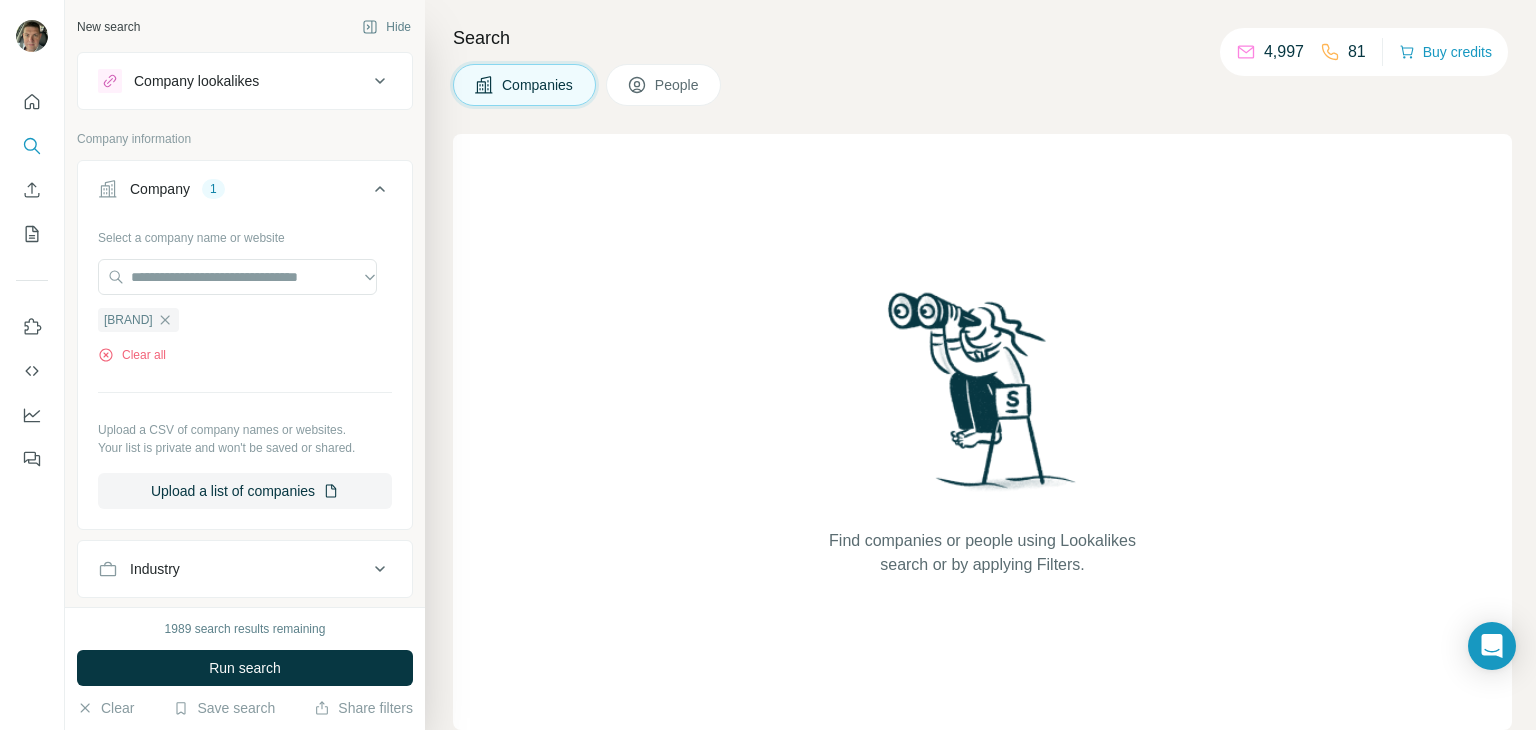 click on "People" at bounding box center [664, 85] 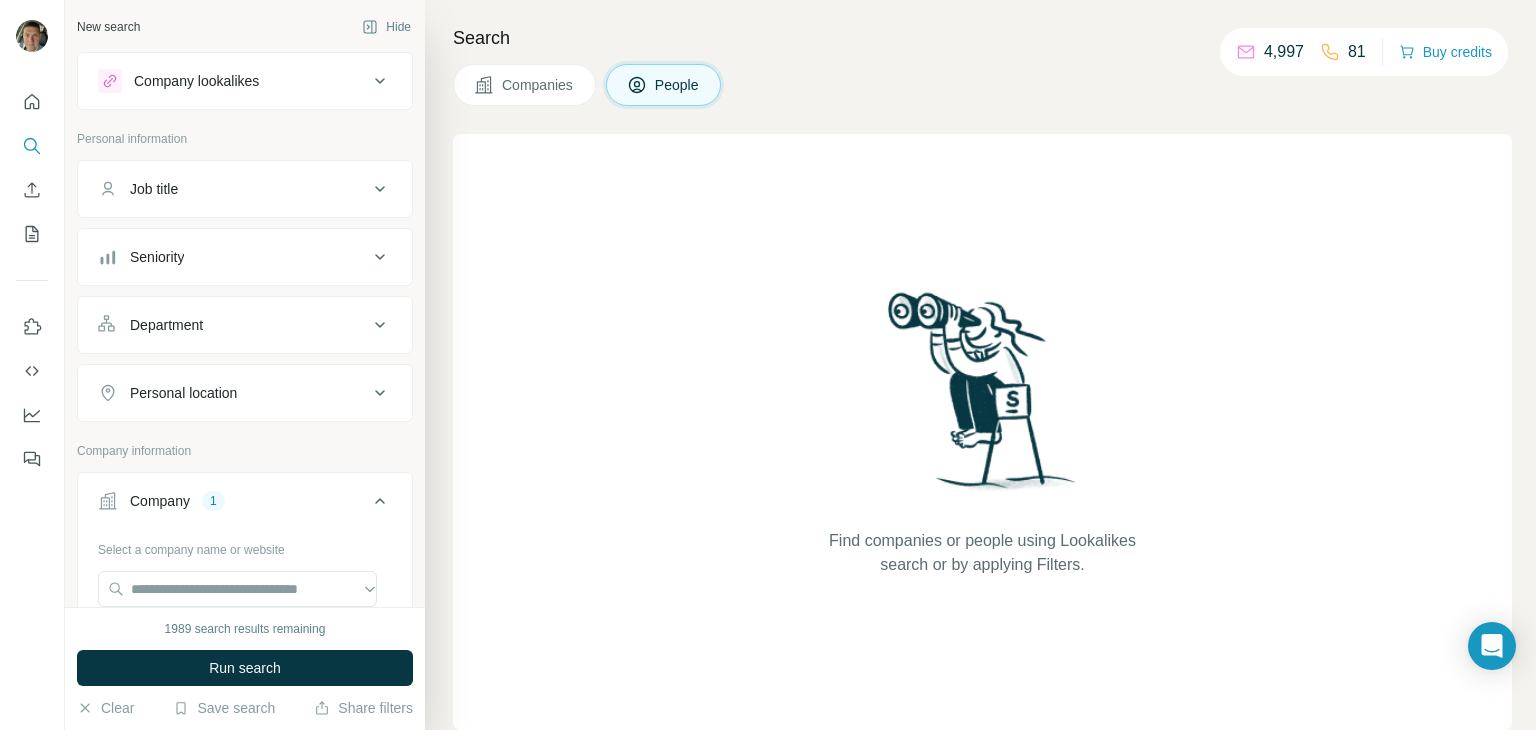 click on "Companies" at bounding box center (524, 85) 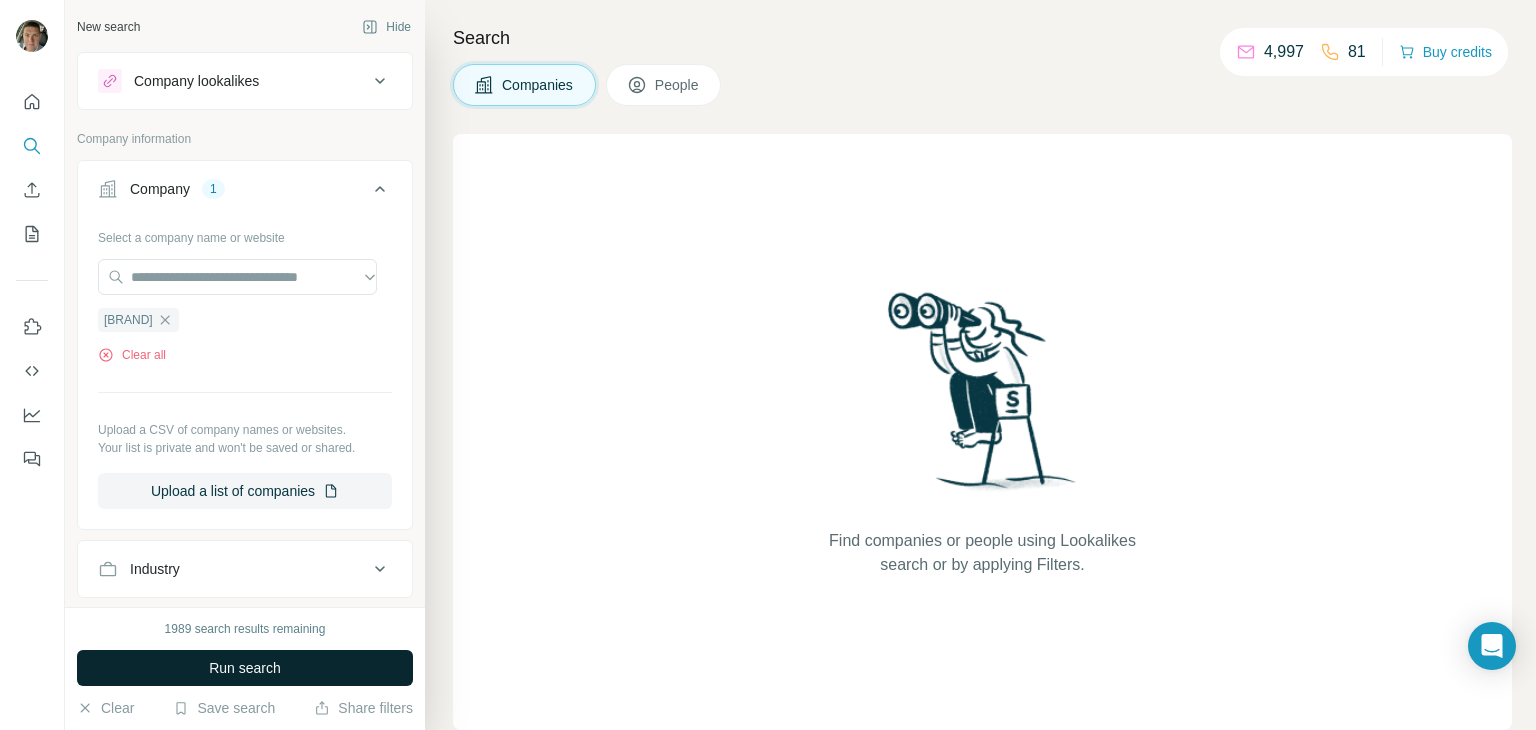 click on "Run search" at bounding box center (245, 668) 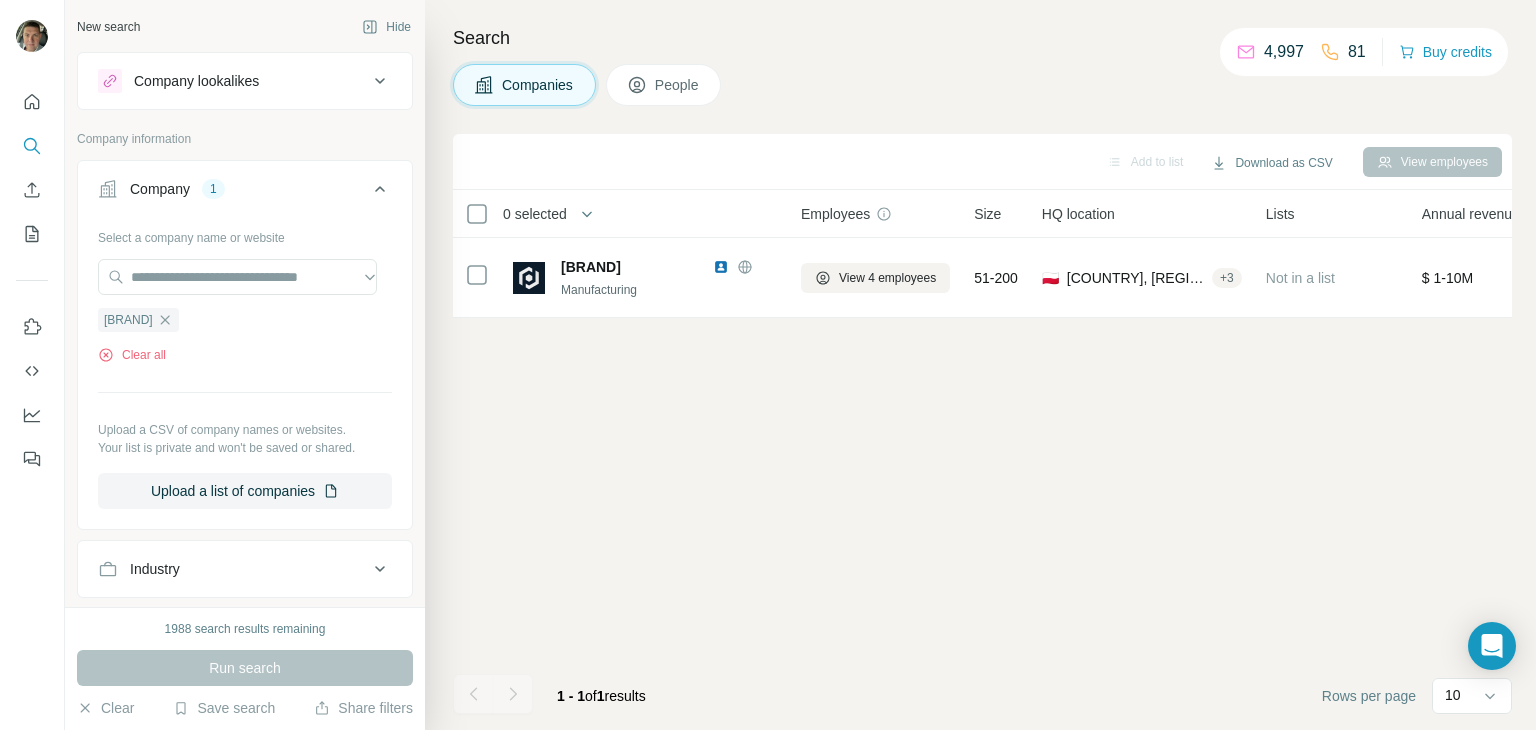 click on "People" at bounding box center (678, 85) 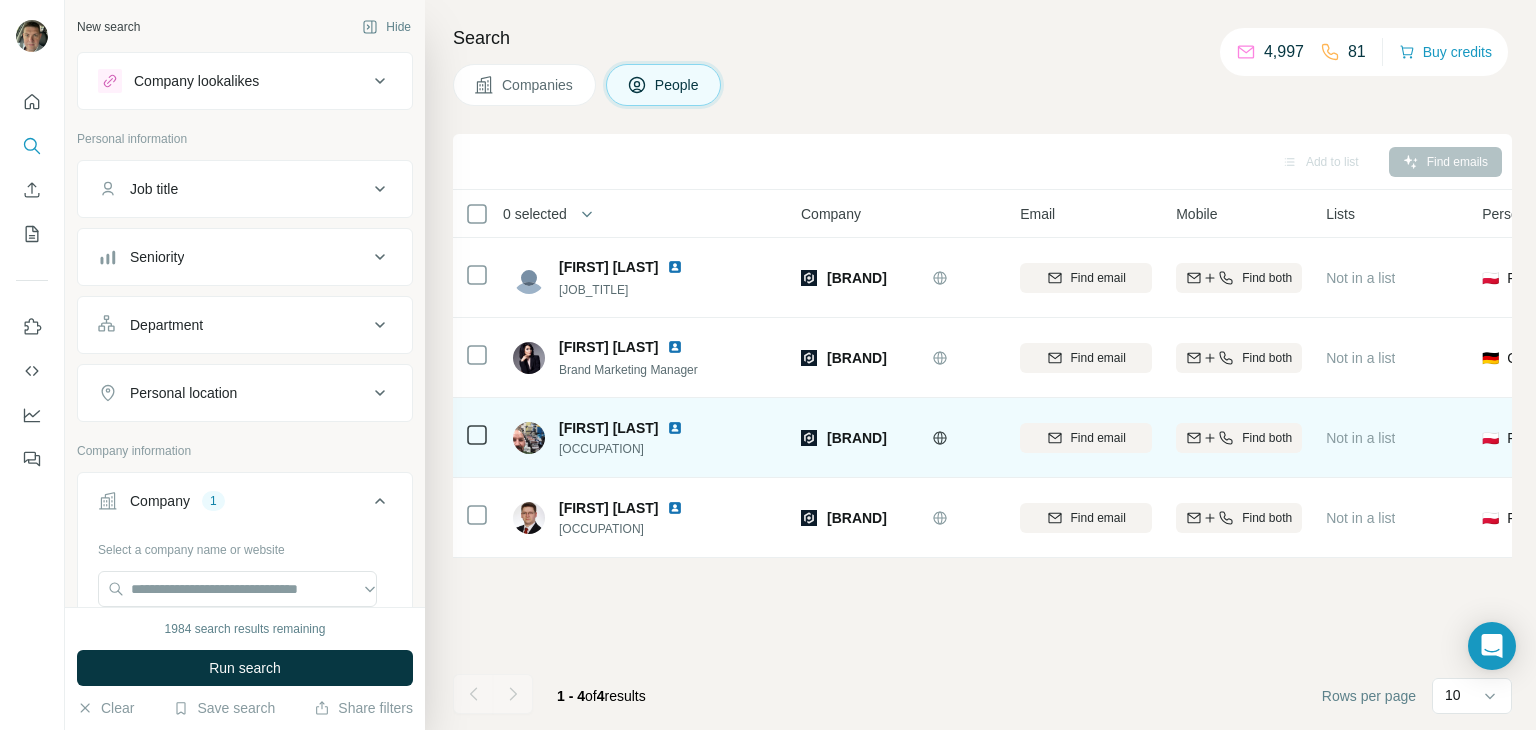 click at bounding box center [675, 428] 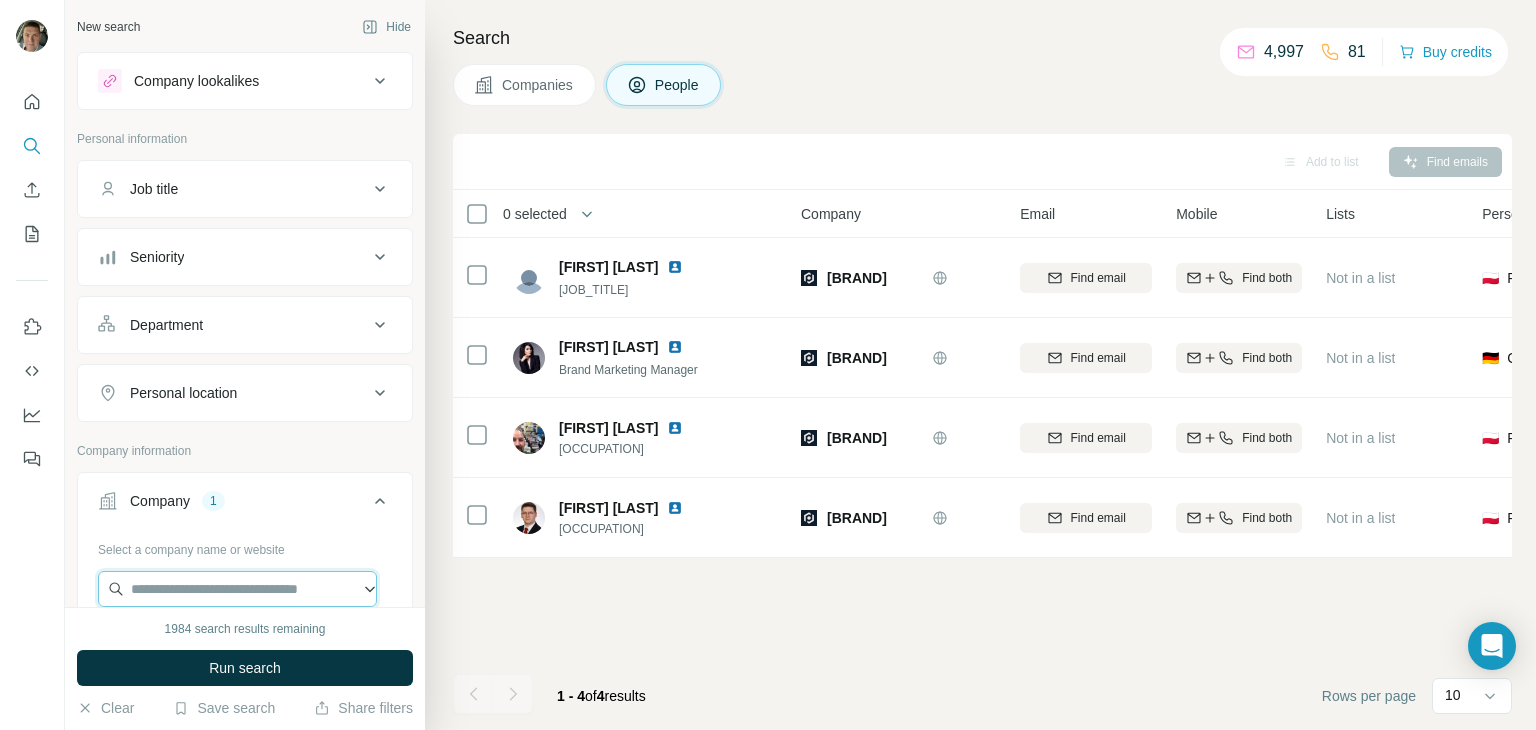 click at bounding box center (237, 589) 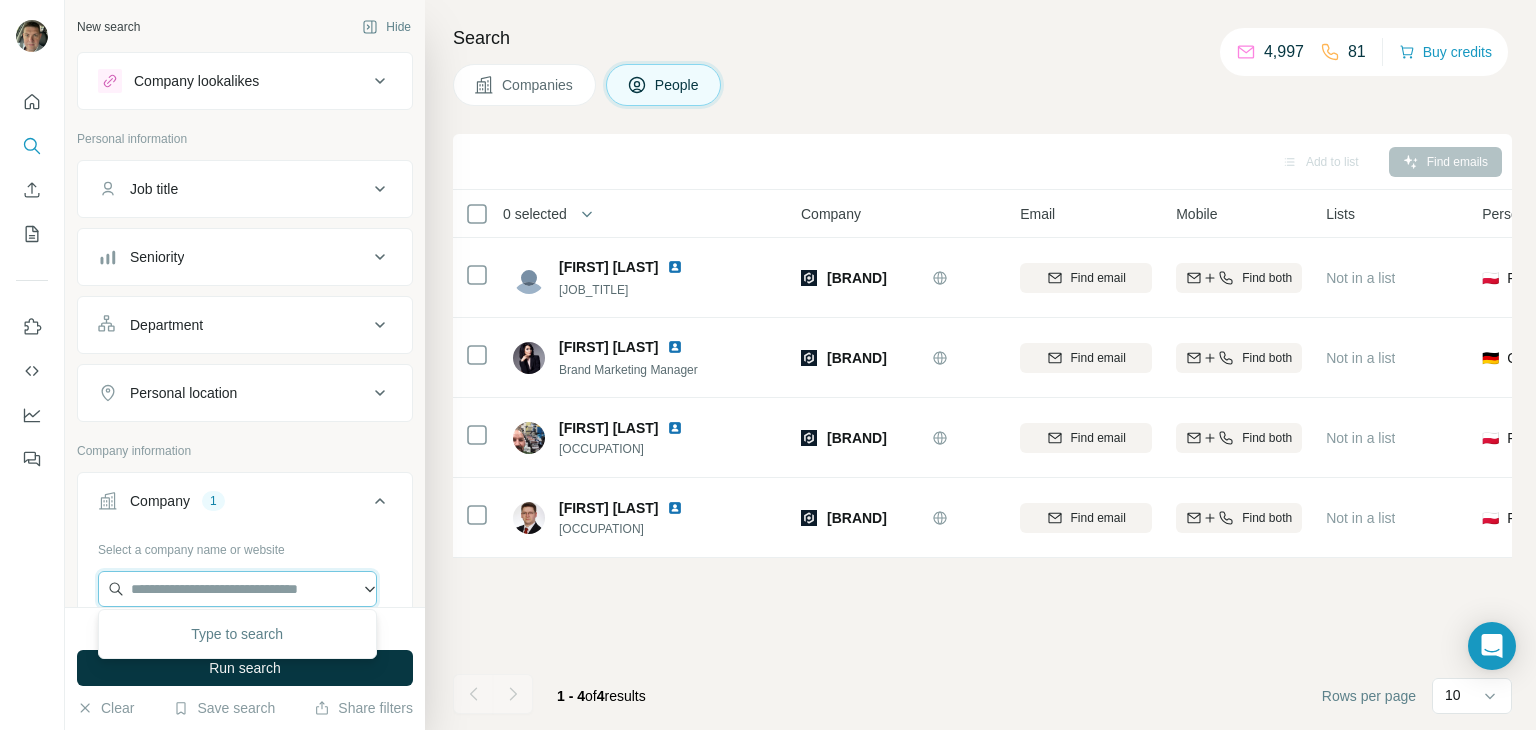 paste on "**********" 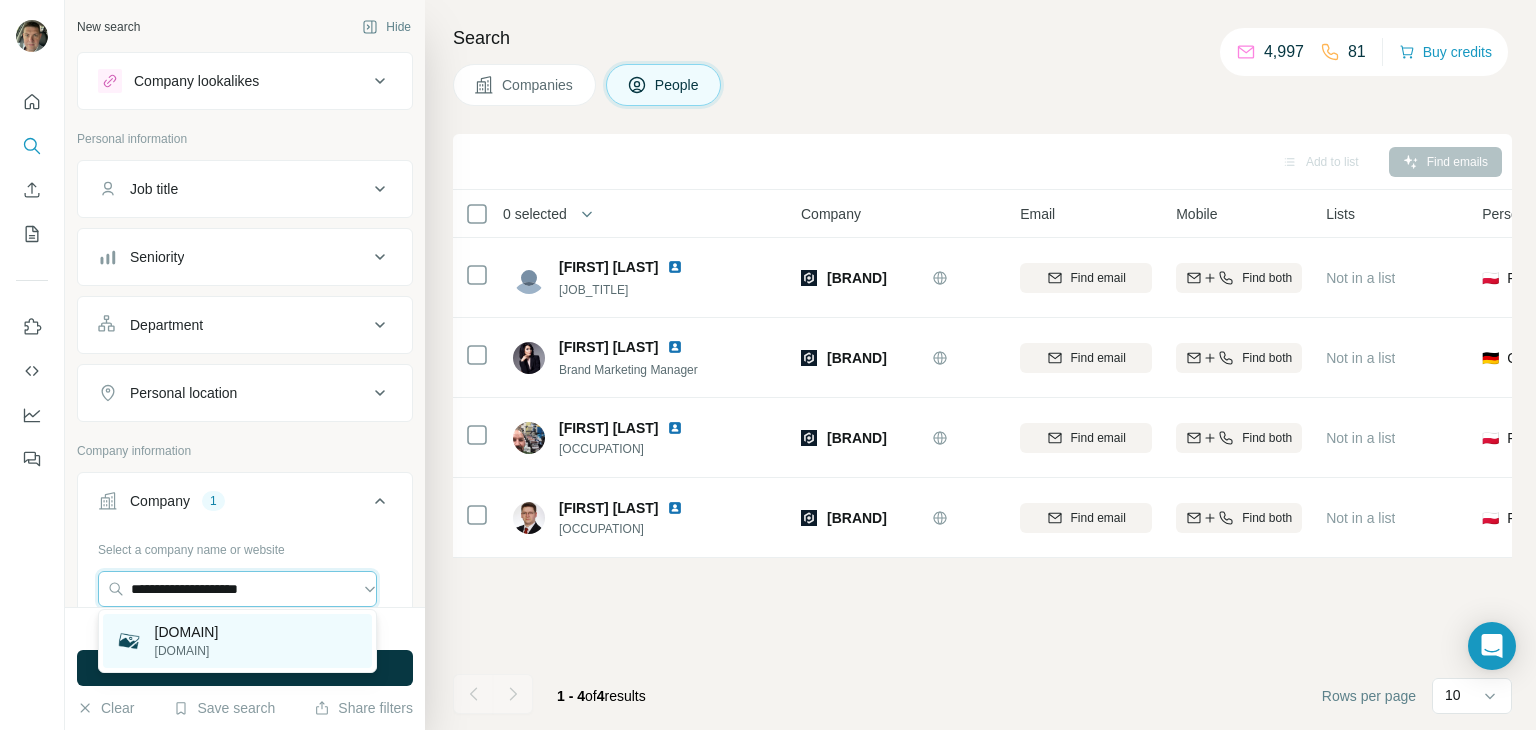 type on "**********" 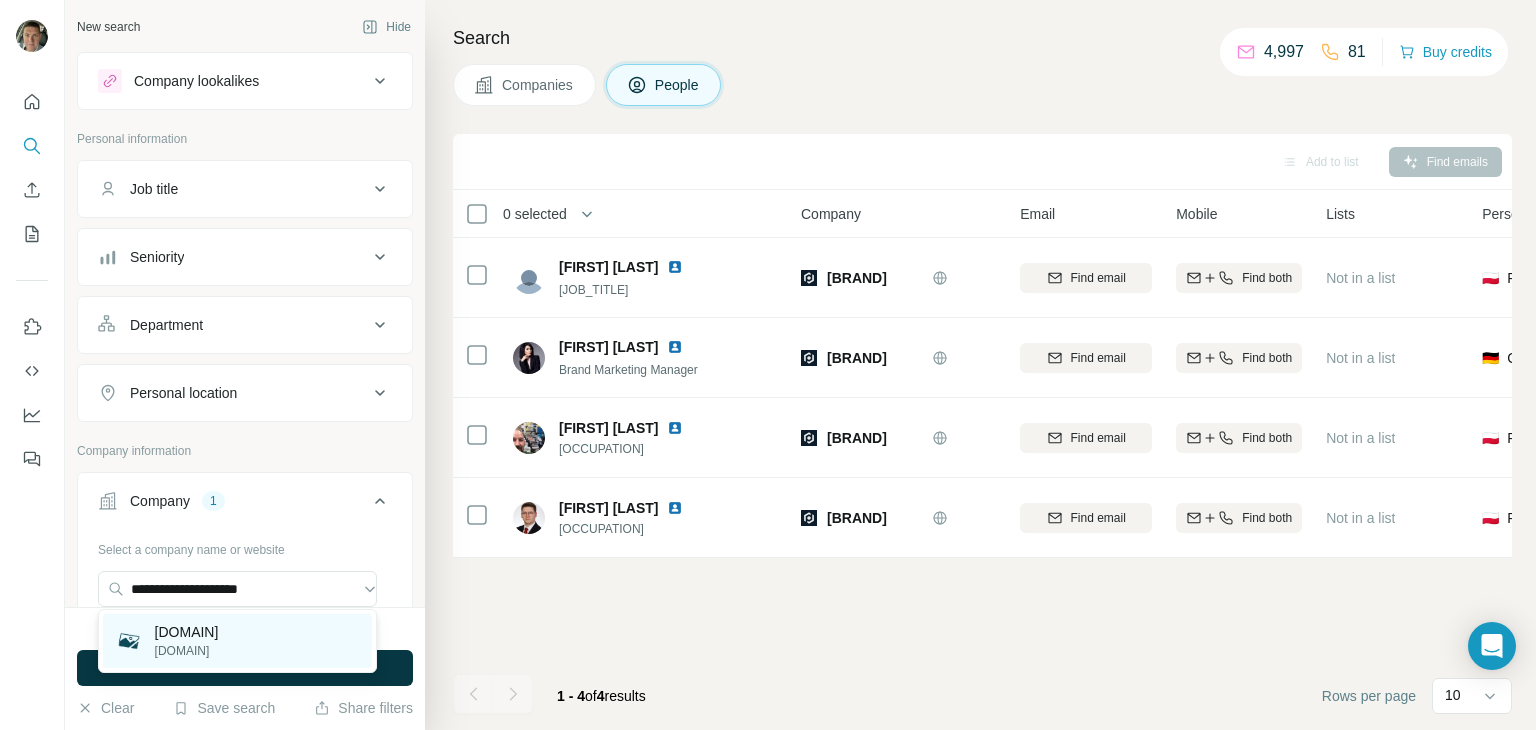 click on "[DOMAIN]" at bounding box center [187, 651] 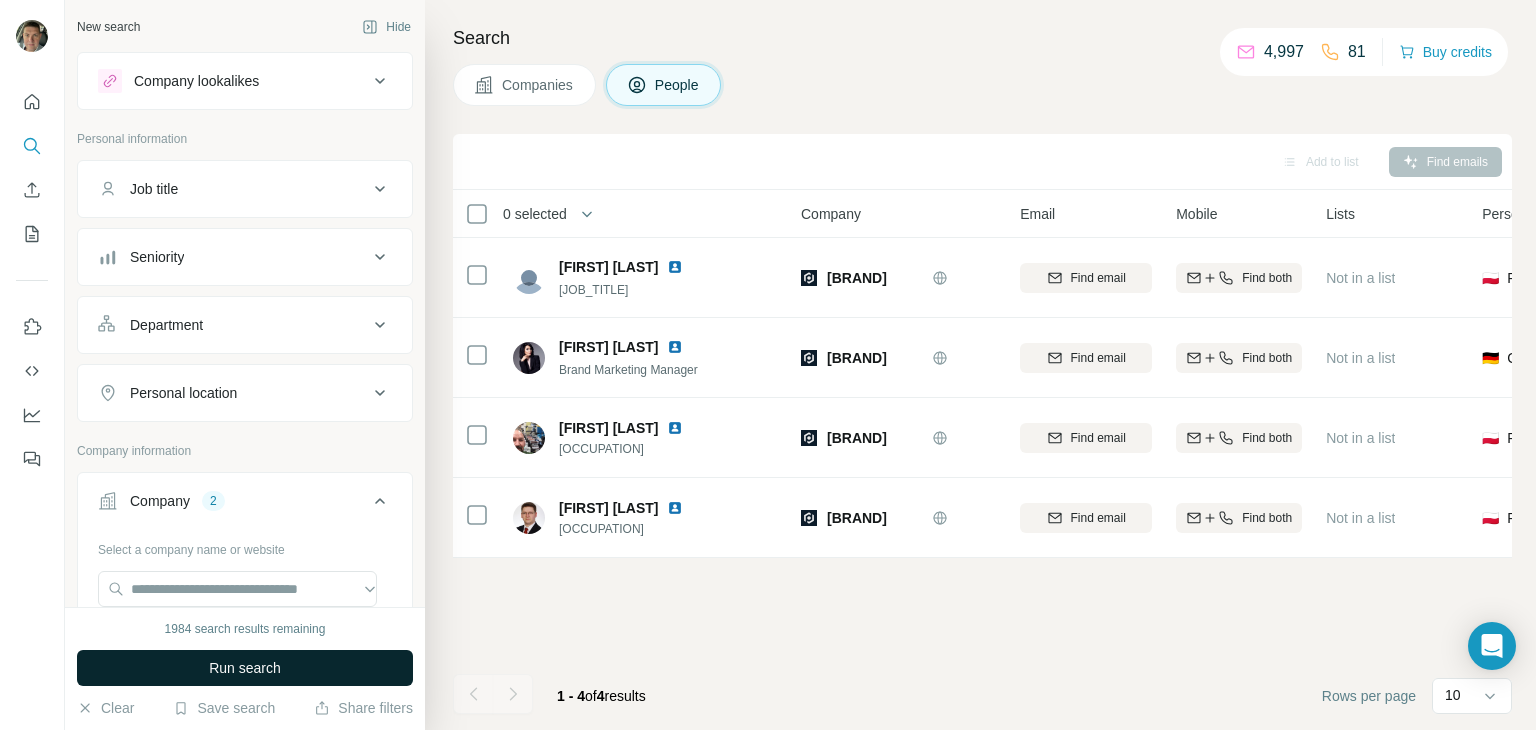 click on "Run search" at bounding box center [245, 668] 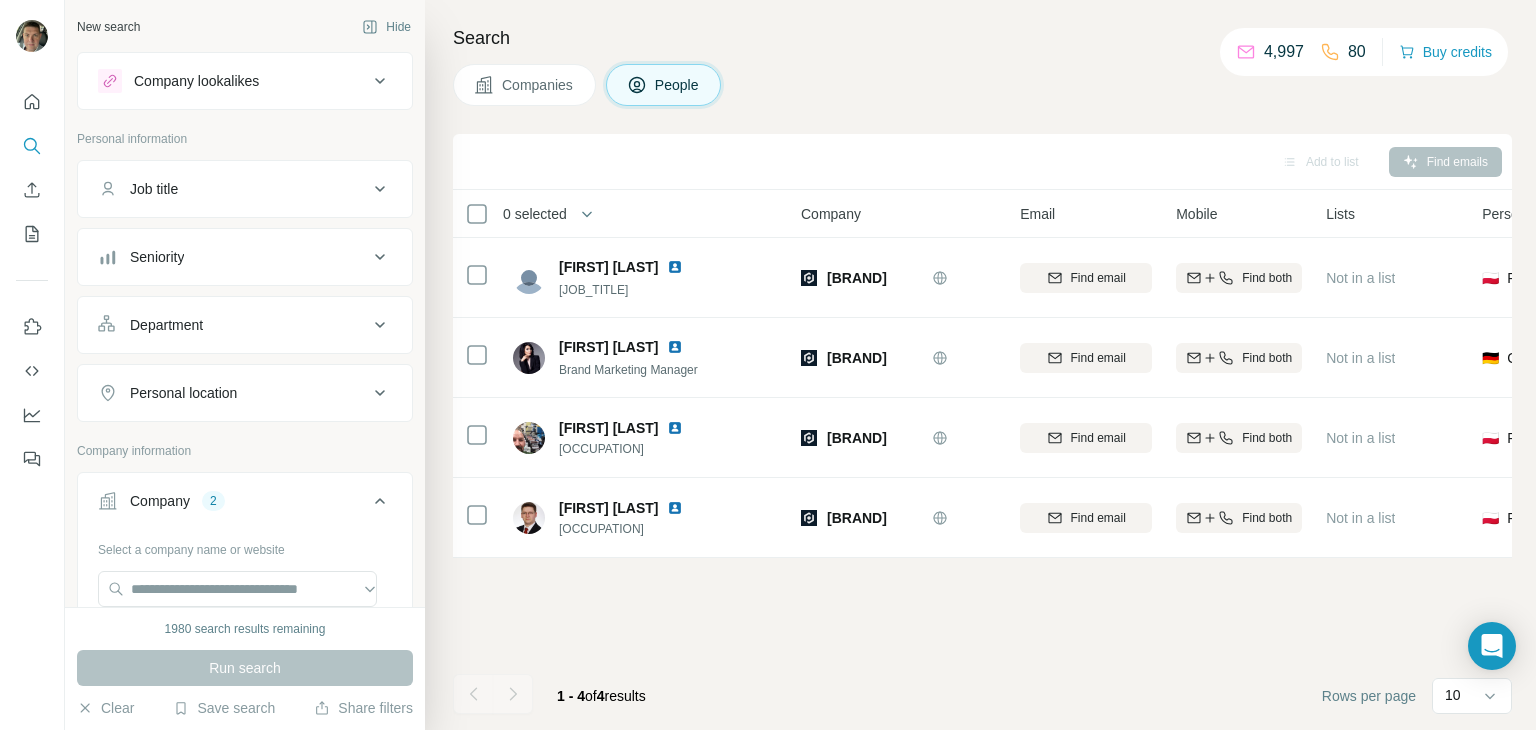 click on "Companies" at bounding box center (524, 85) 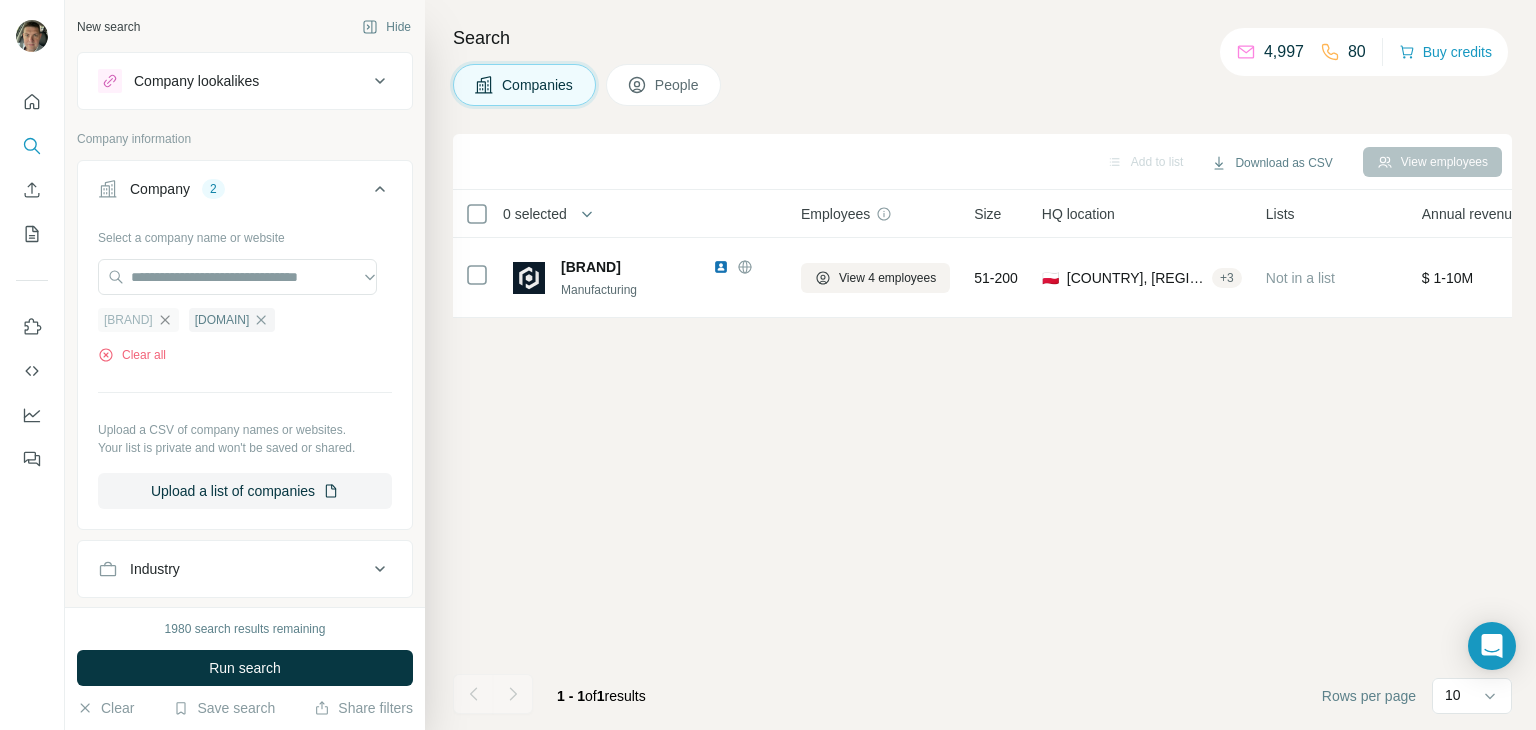 click 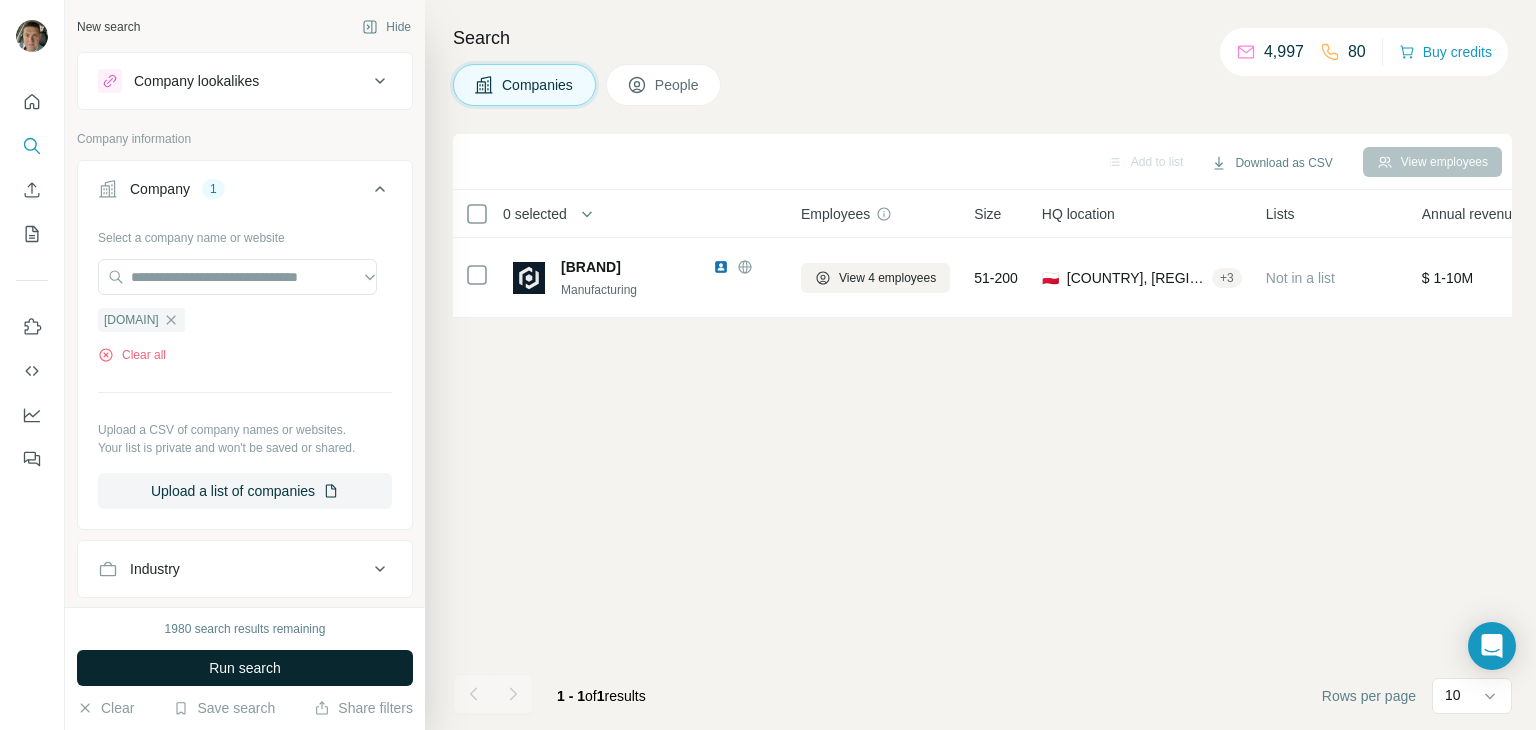 click on "Run search" at bounding box center (245, 668) 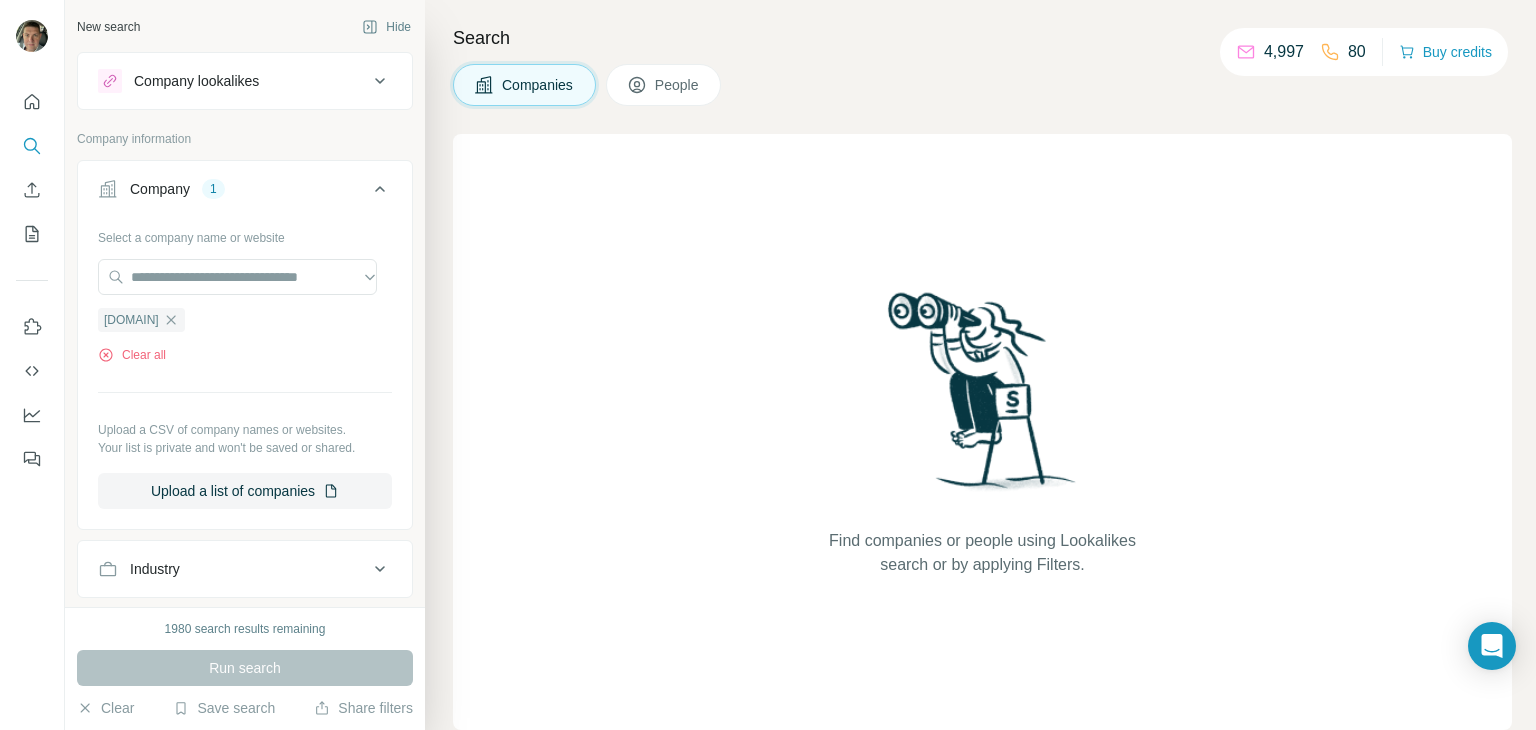 click on "People" at bounding box center [664, 85] 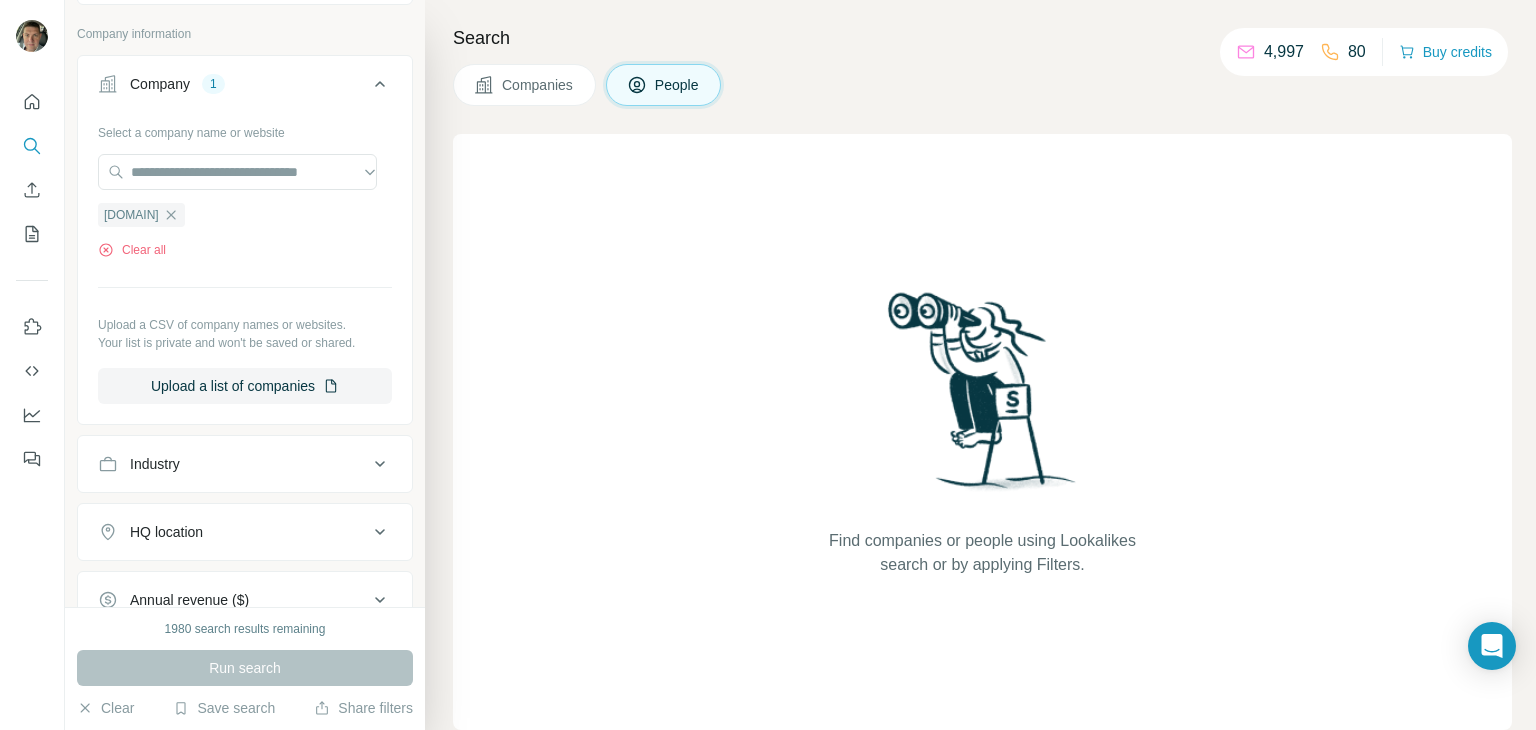 scroll, scrollTop: 305, scrollLeft: 0, axis: vertical 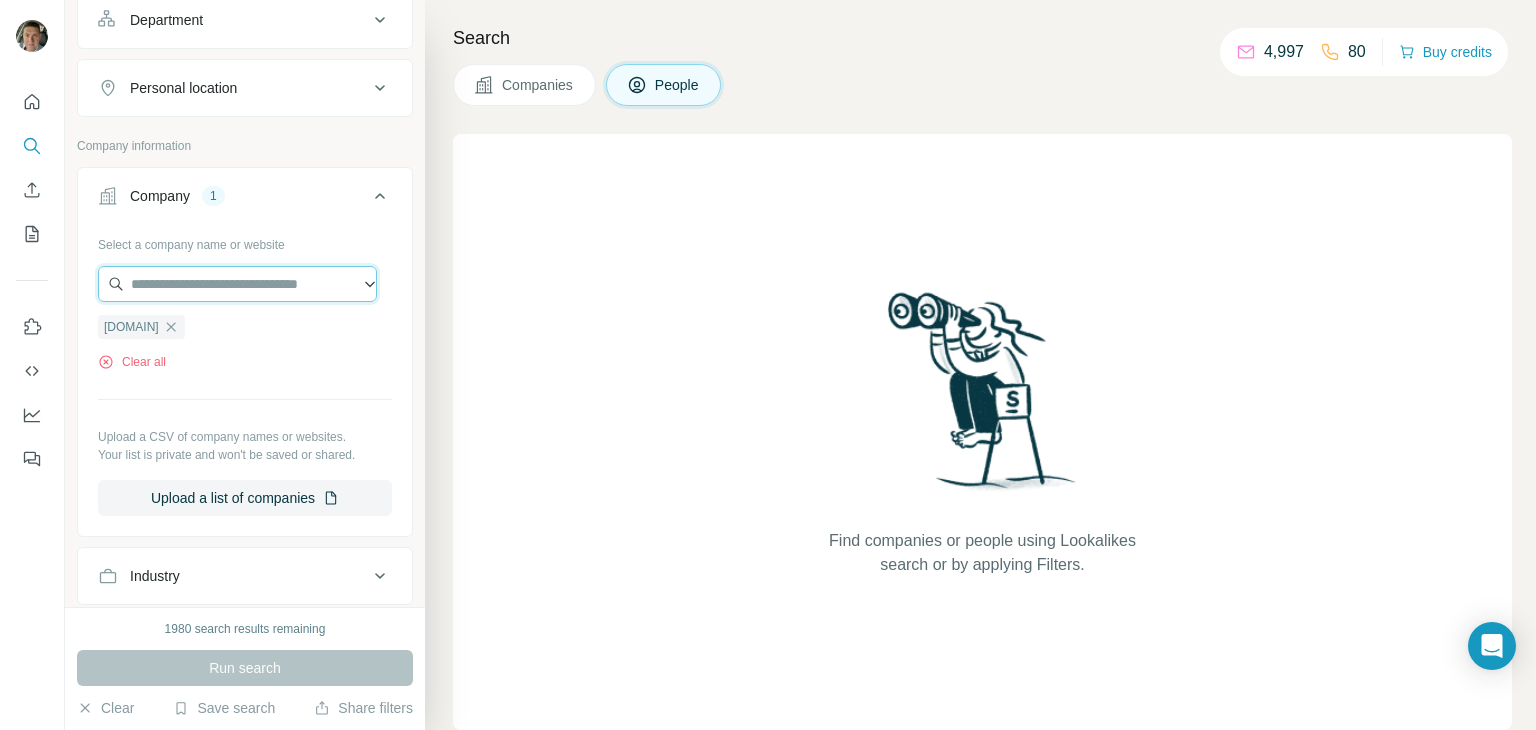 click at bounding box center (237, 284) 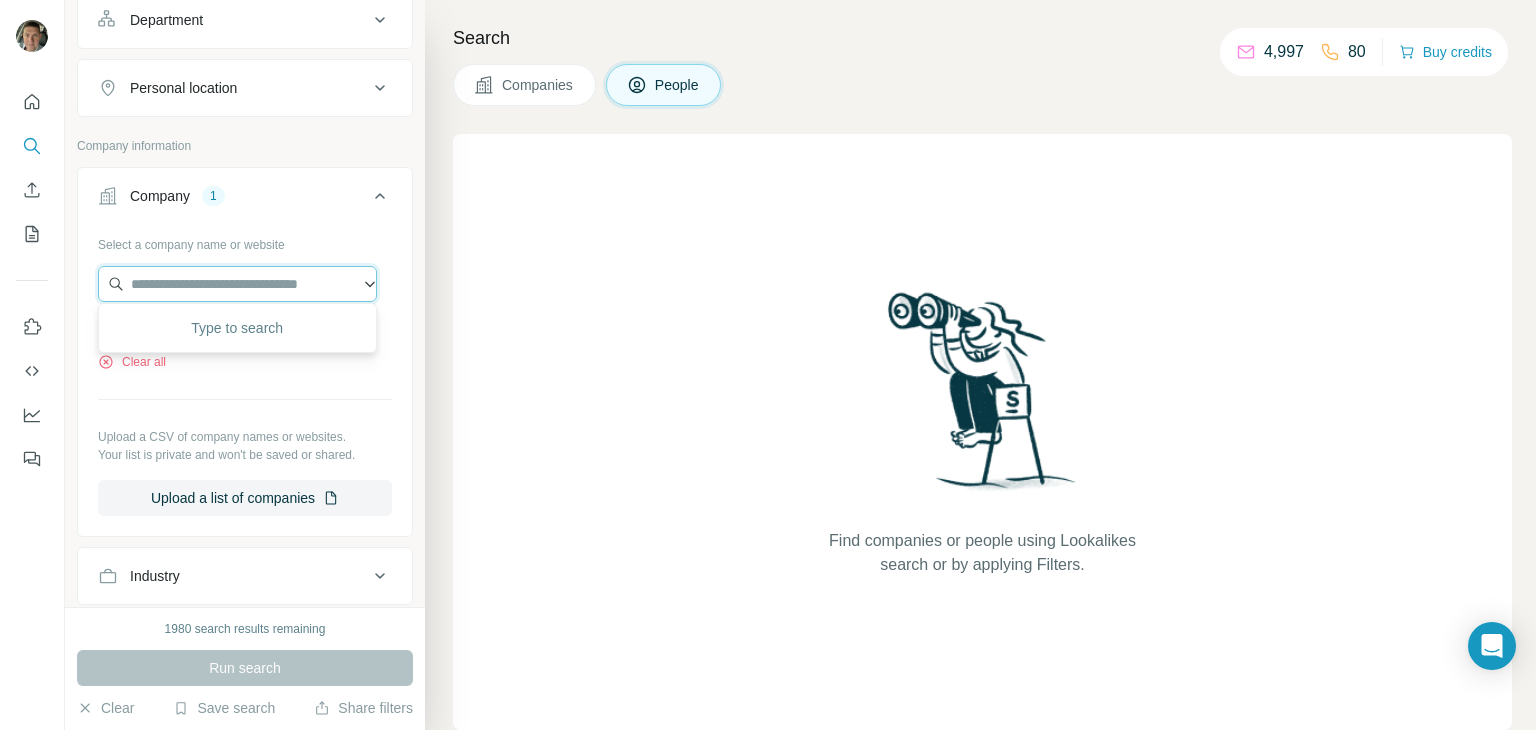 paste on "**********" 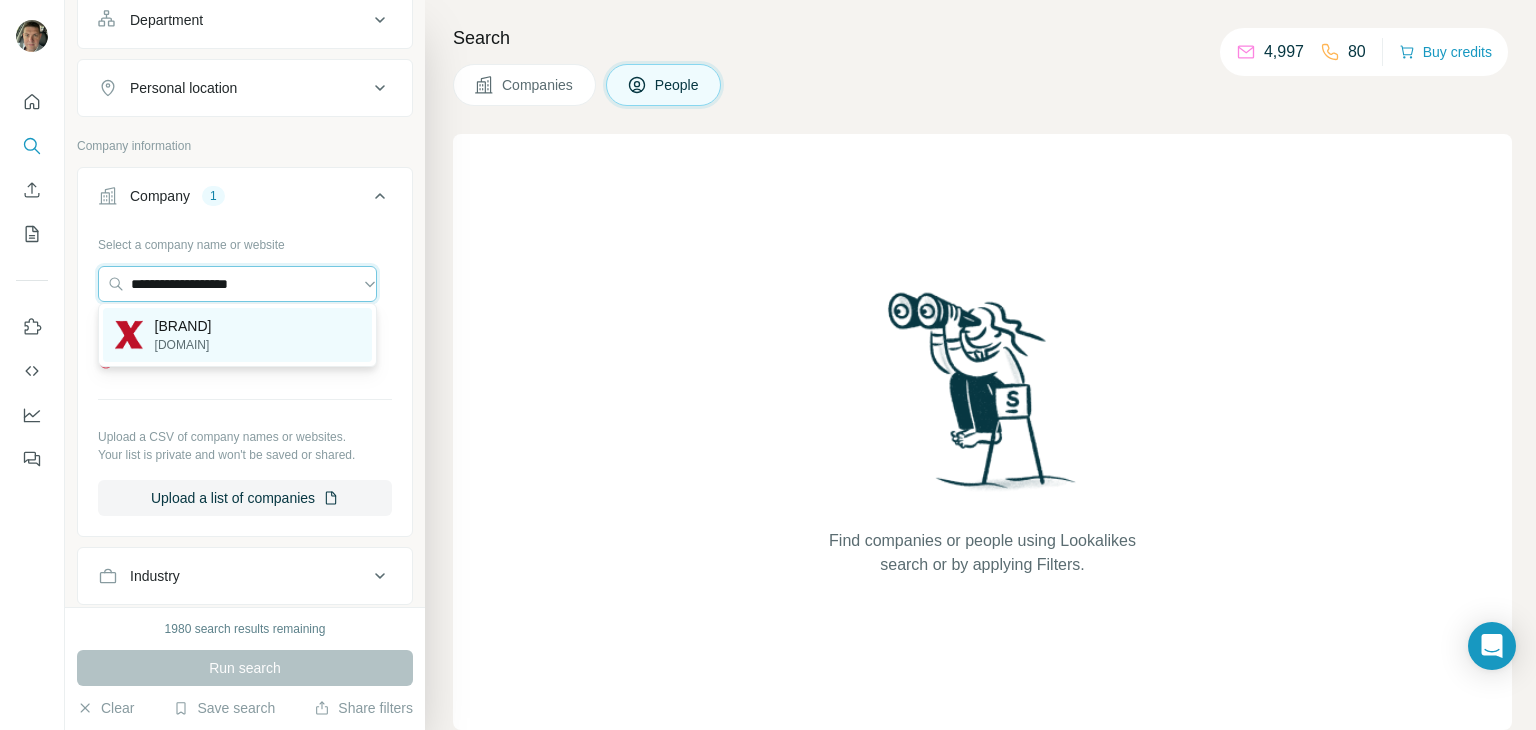 type on "**********" 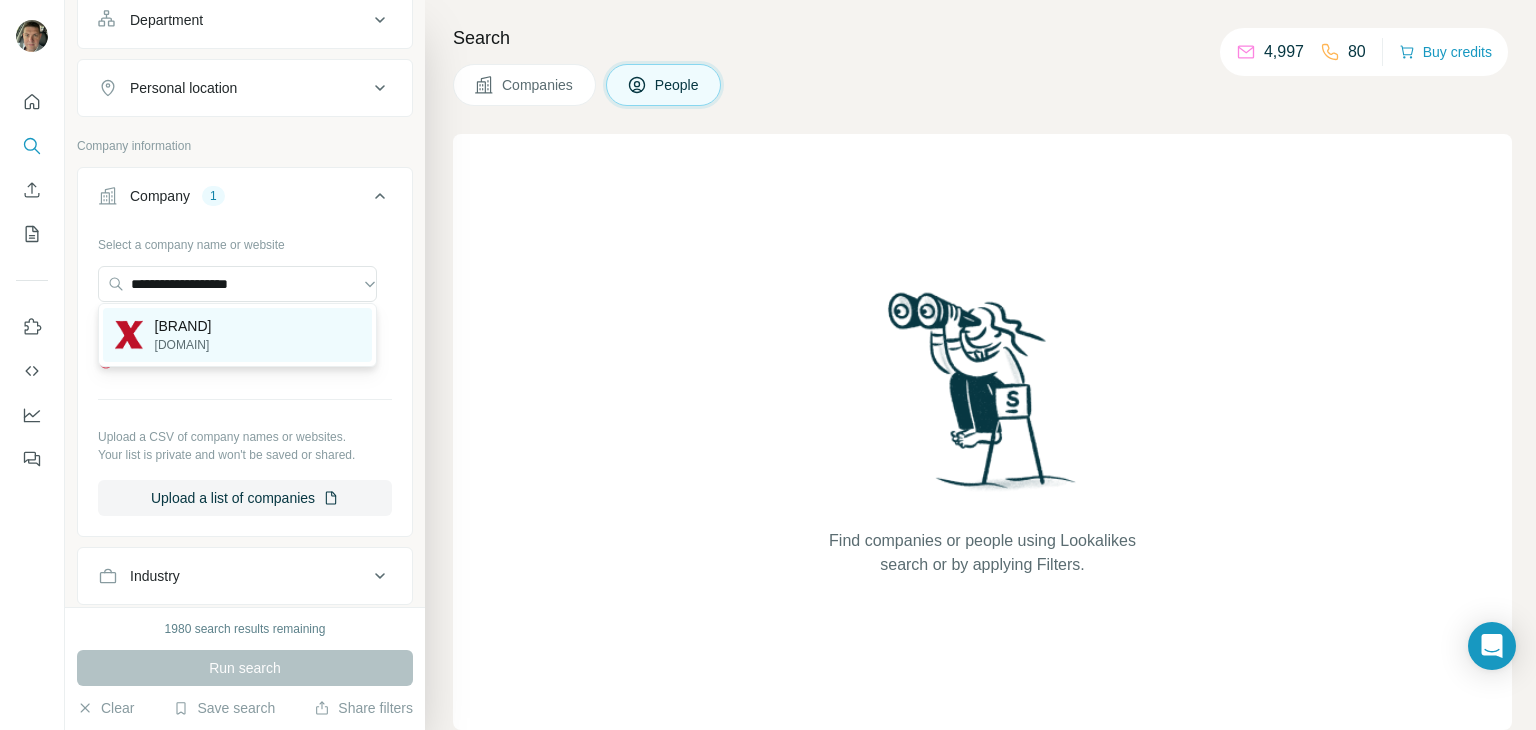 click on "[DOMAIN]" at bounding box center [237, 335] 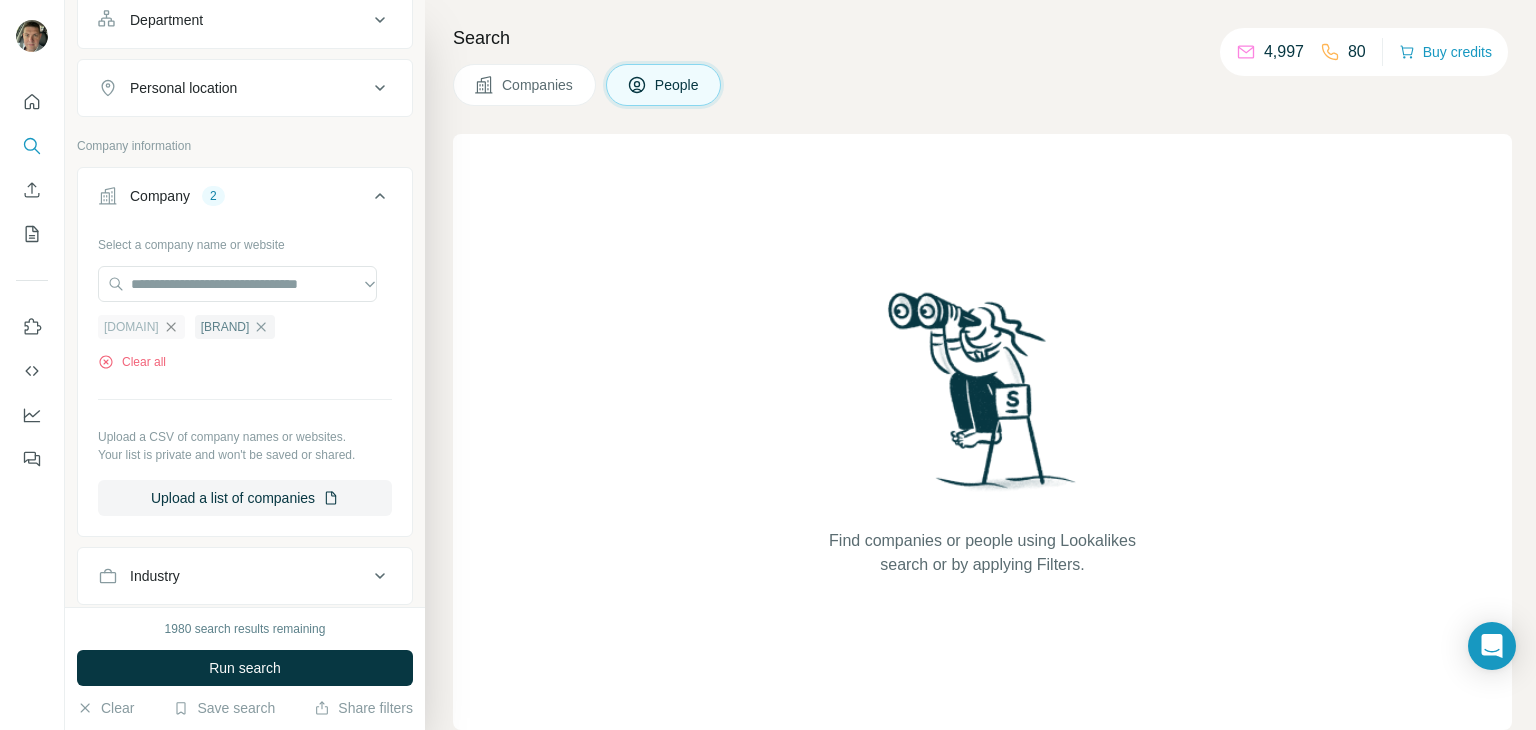 click 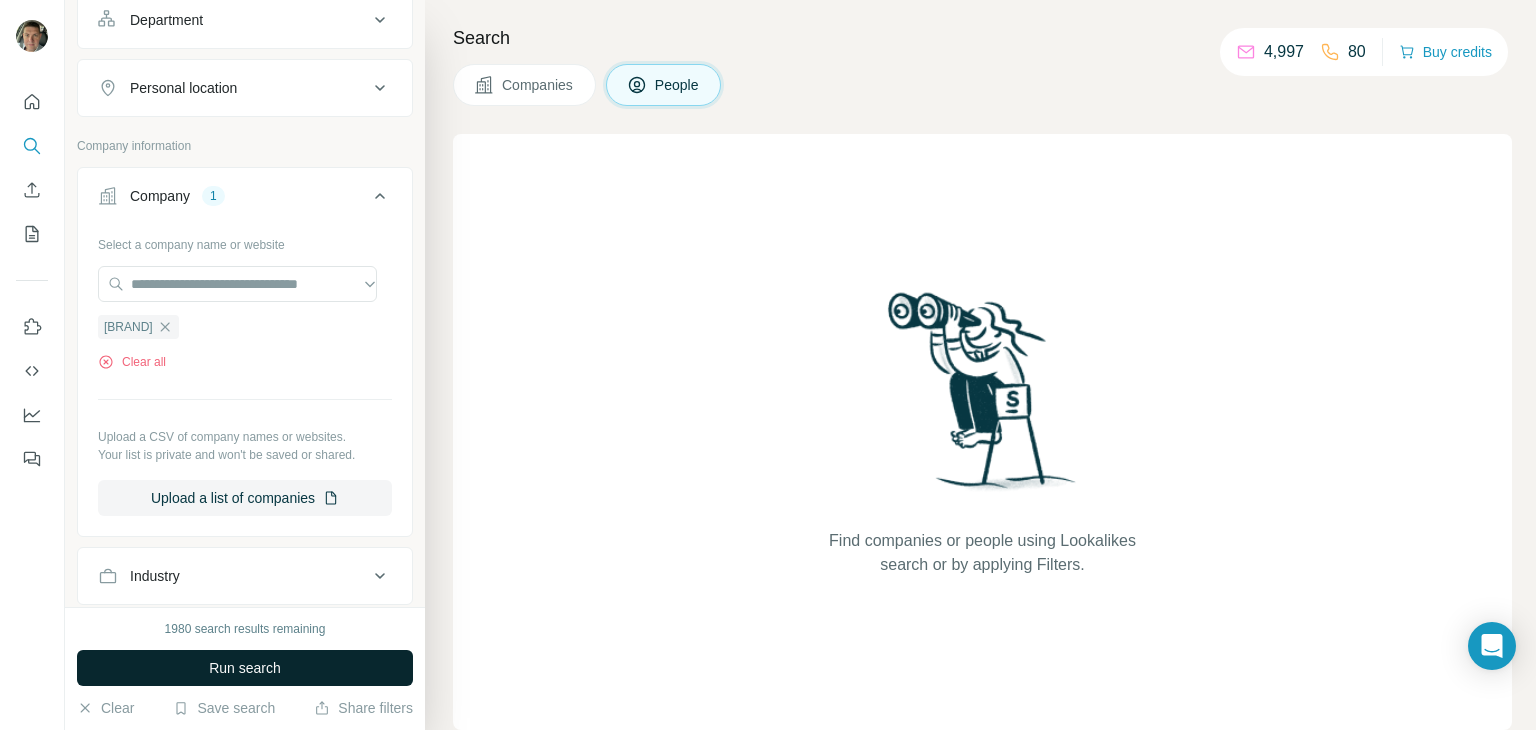 click on "Run search" at bounding box center [245, 668] 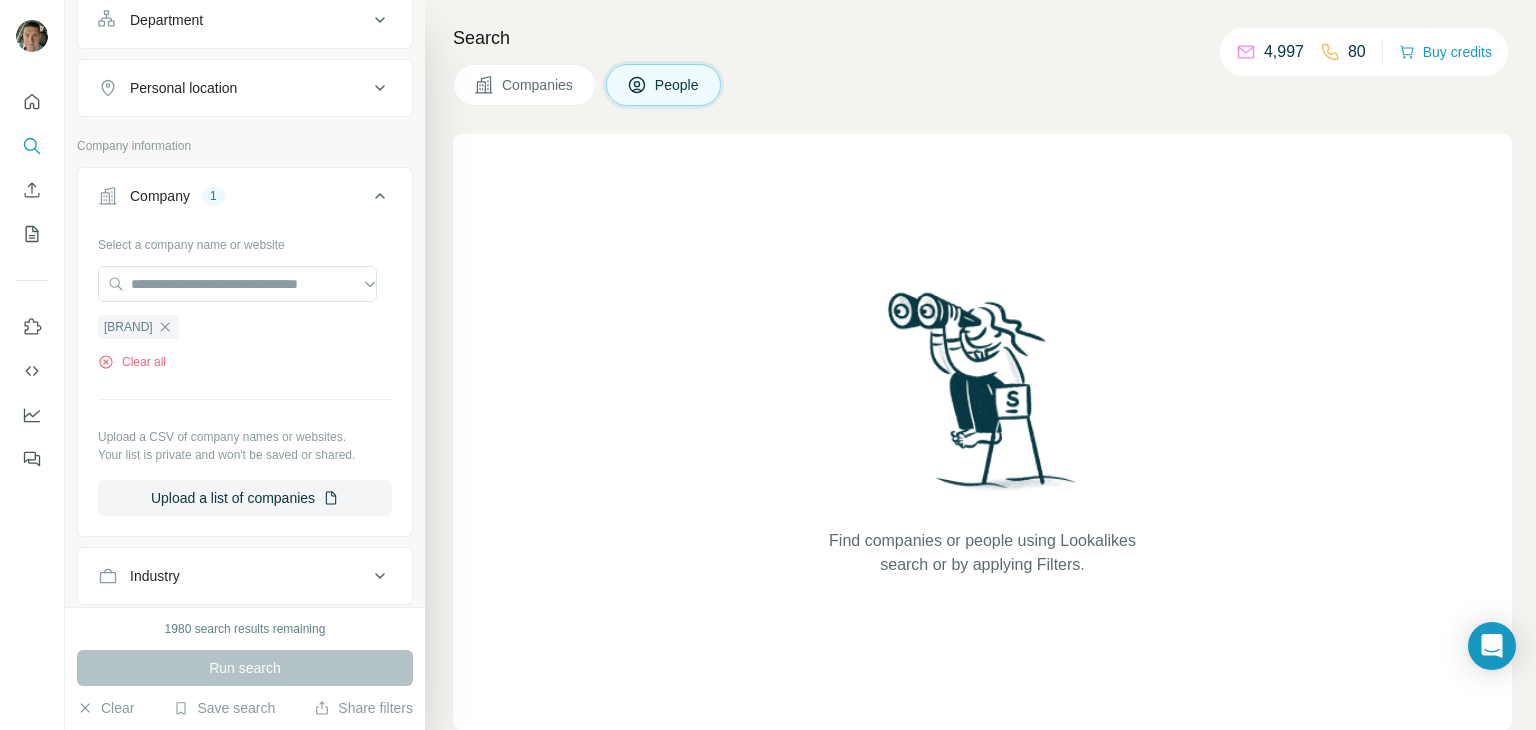 click on "Companies" at bounding box center (524, 85) 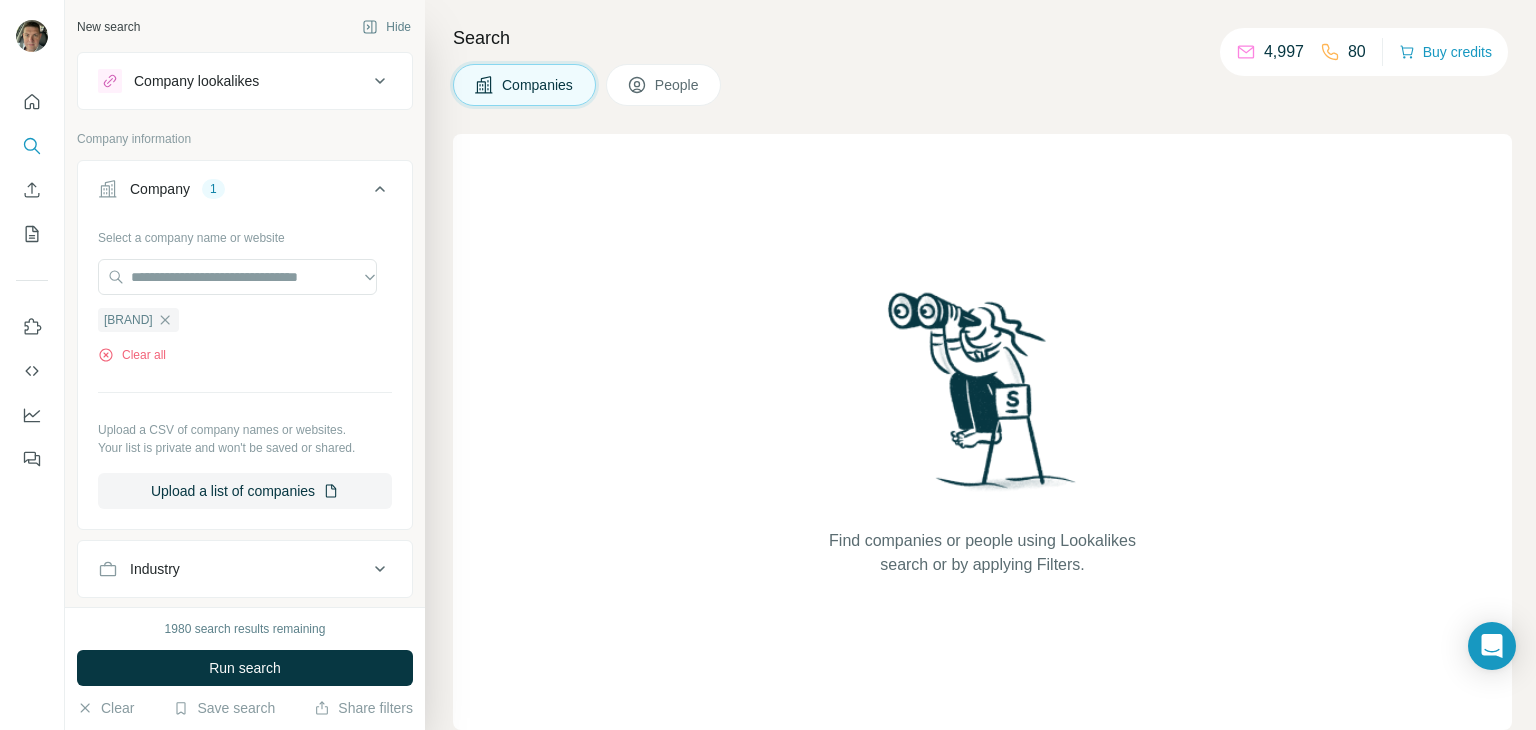 click on "Companies" at bounding box center (524, 85) 